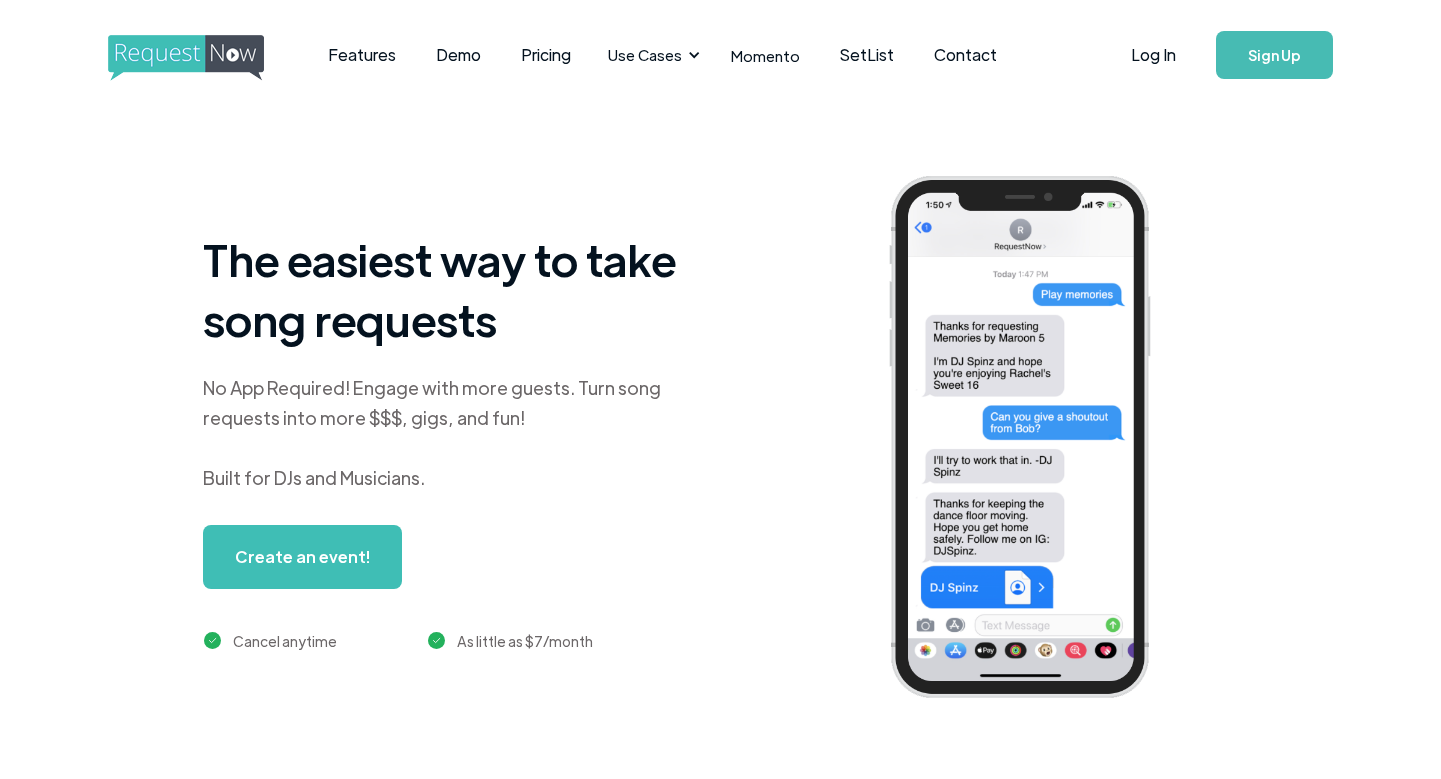 scroll, scrollTop: 0, scrollLeft: 0, axis: both 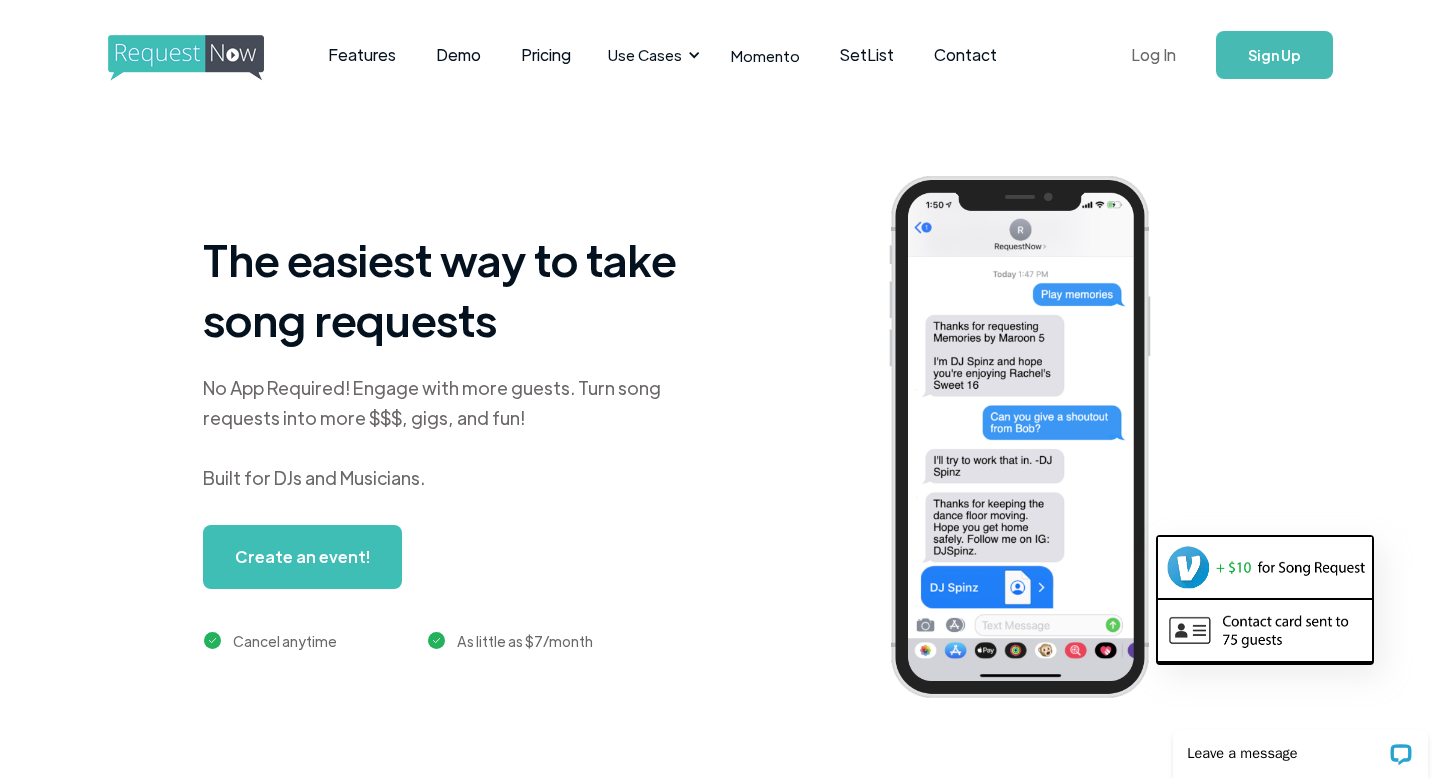 click on "Log In" at bounding box center [1153, 55] 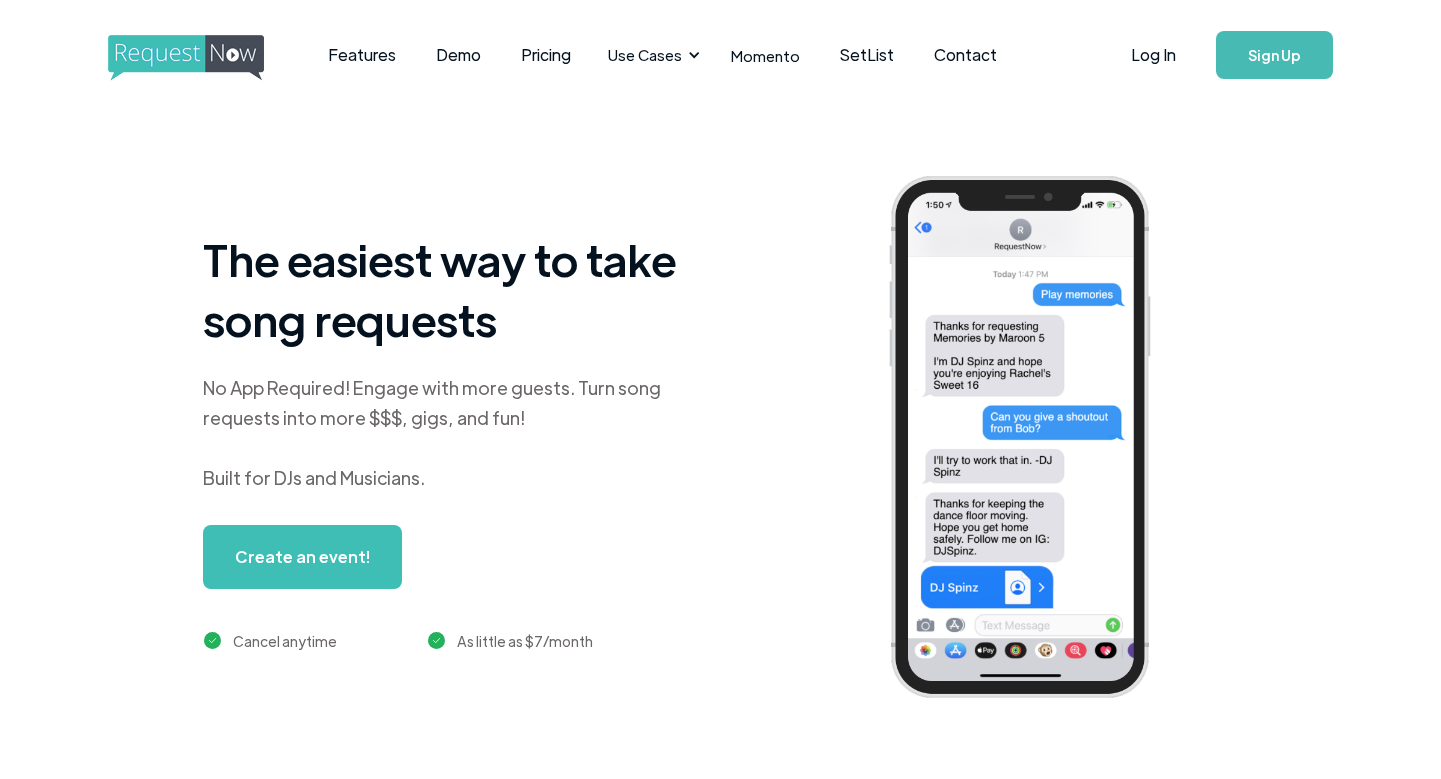 scroll, scrollTop: 0, scrollLeft: 0, axis: both 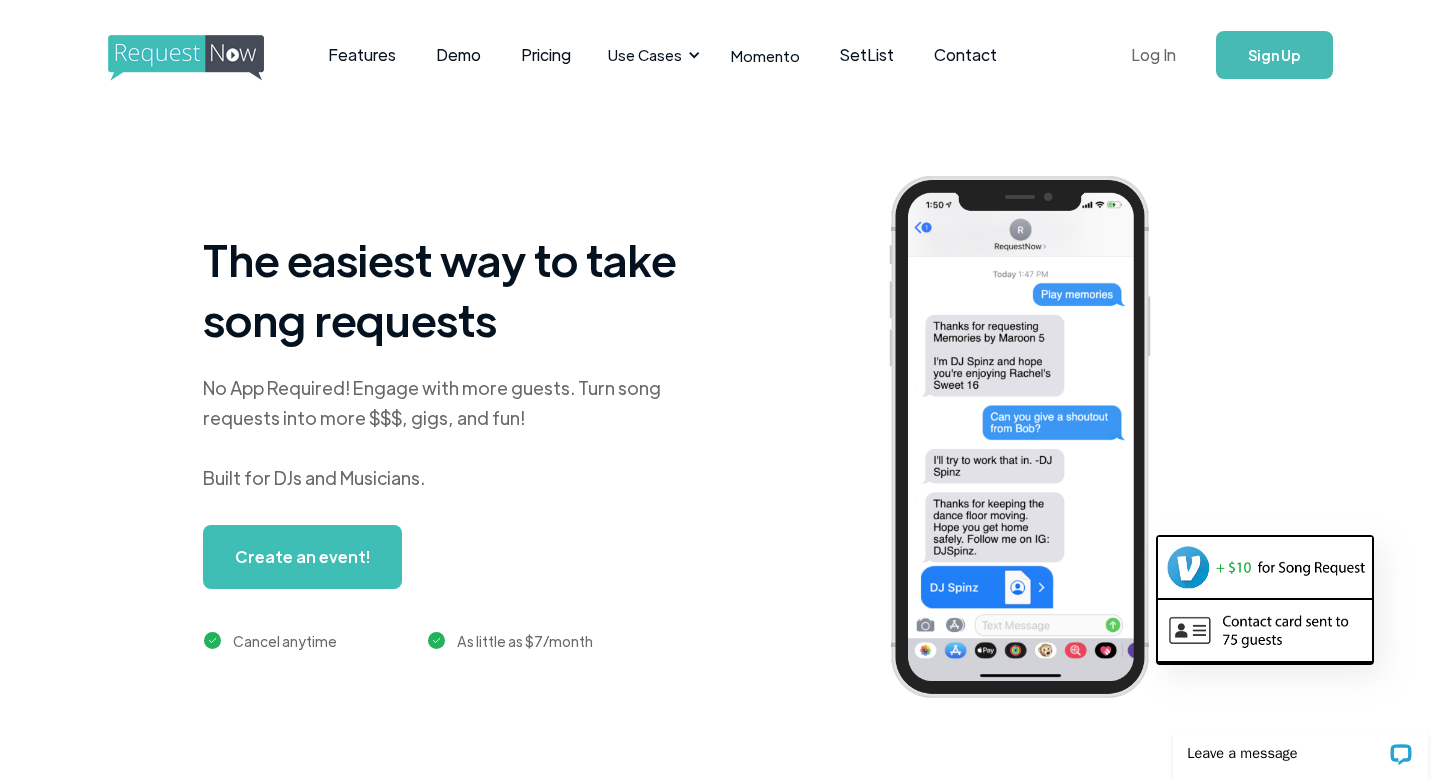 click on "Log In" at bounding box center [1153, 55] 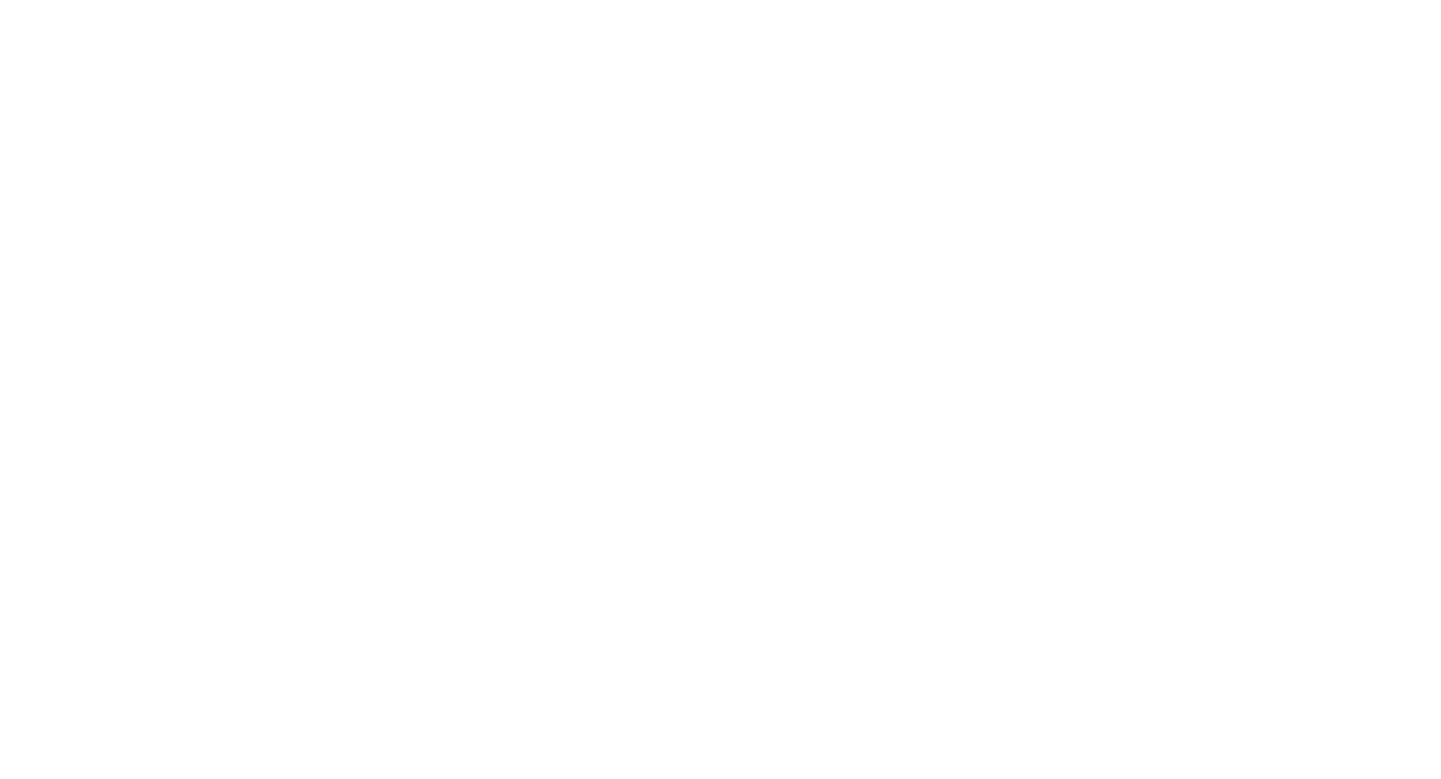 scroll, scrollTop: 0, scrollLeft: 0, axis: both 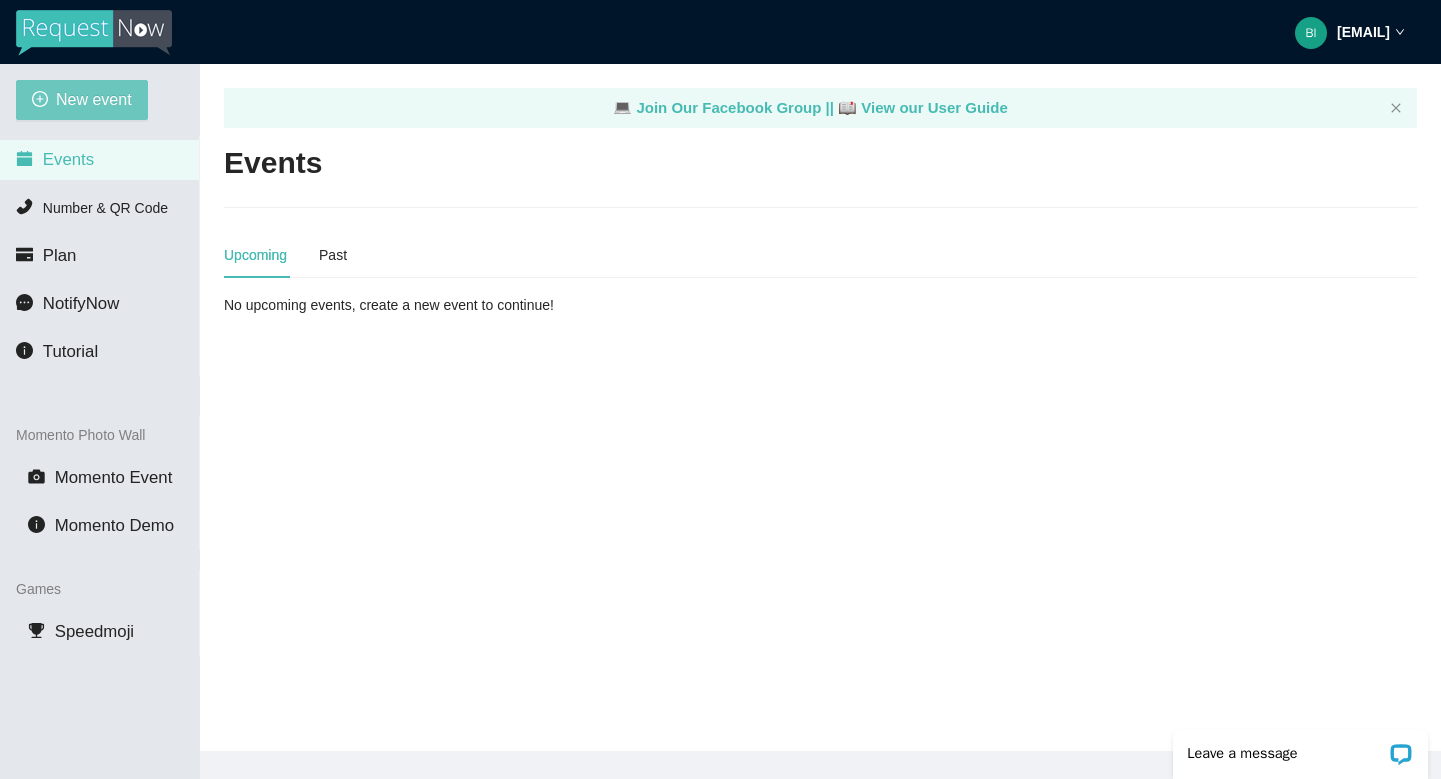 click on "New event" at bounding box center (94, 99) 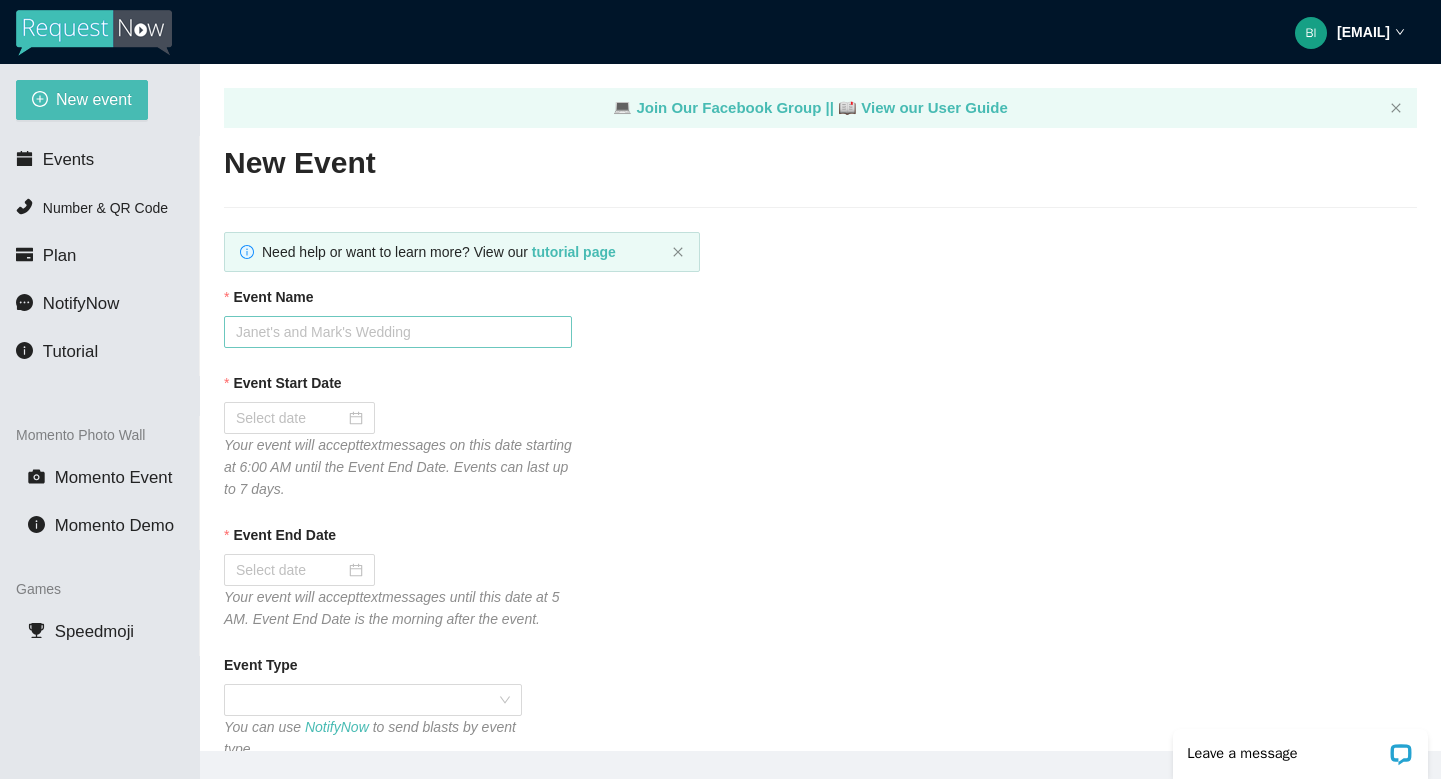scroll, scrollTop: 0, scrollLeft: 0, axis: both 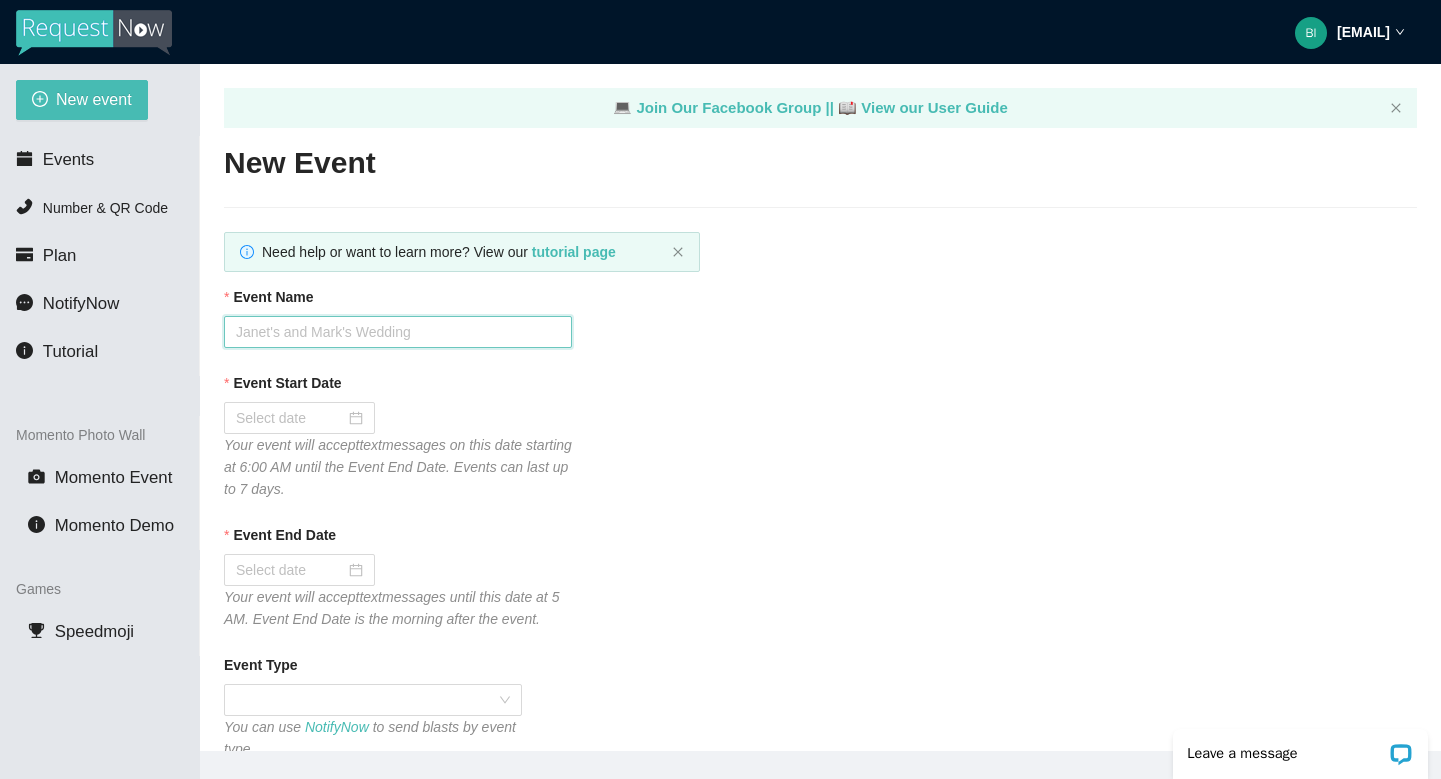 click on "Event Name" at bounding box center [398, 332] 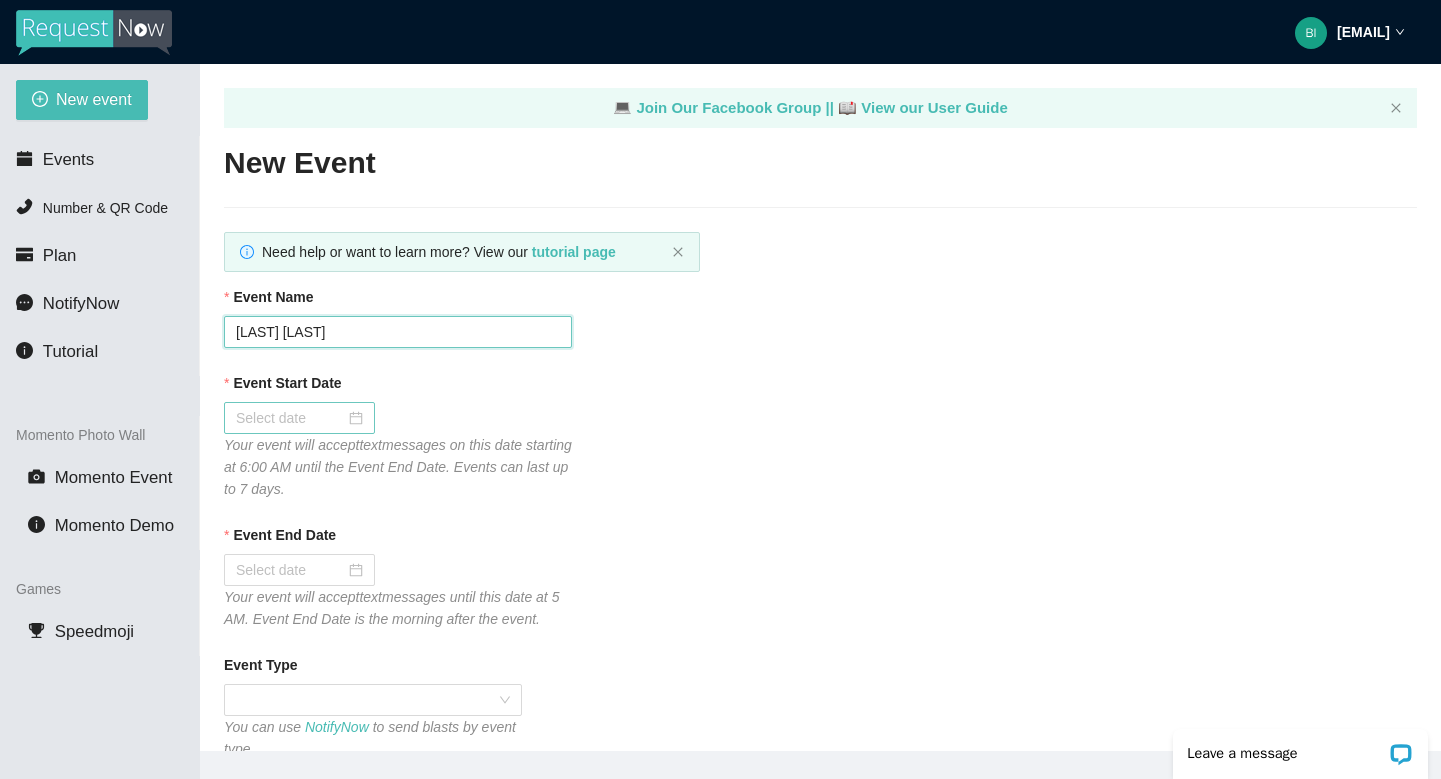 type on "[LAST] [LAST]" 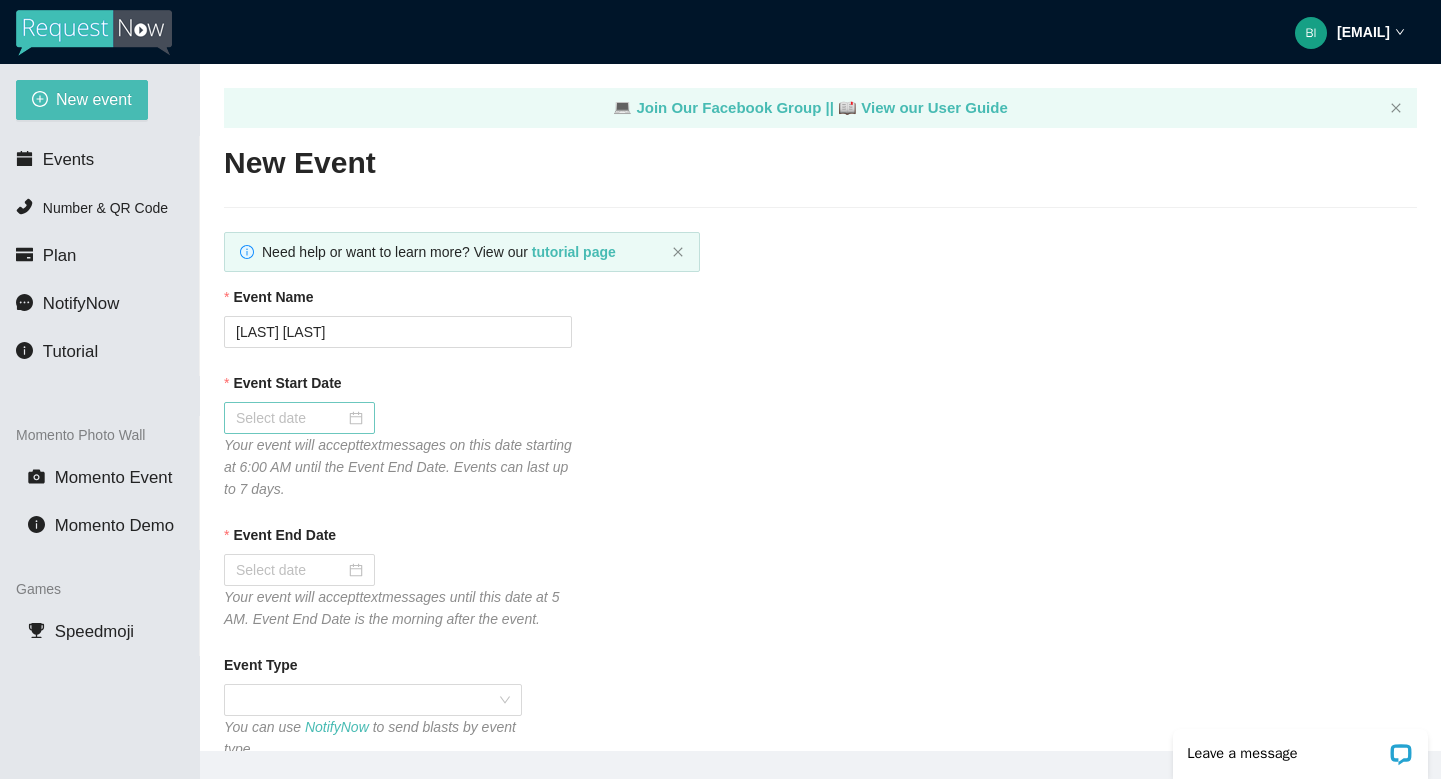 click at bounding box center [299, 418] 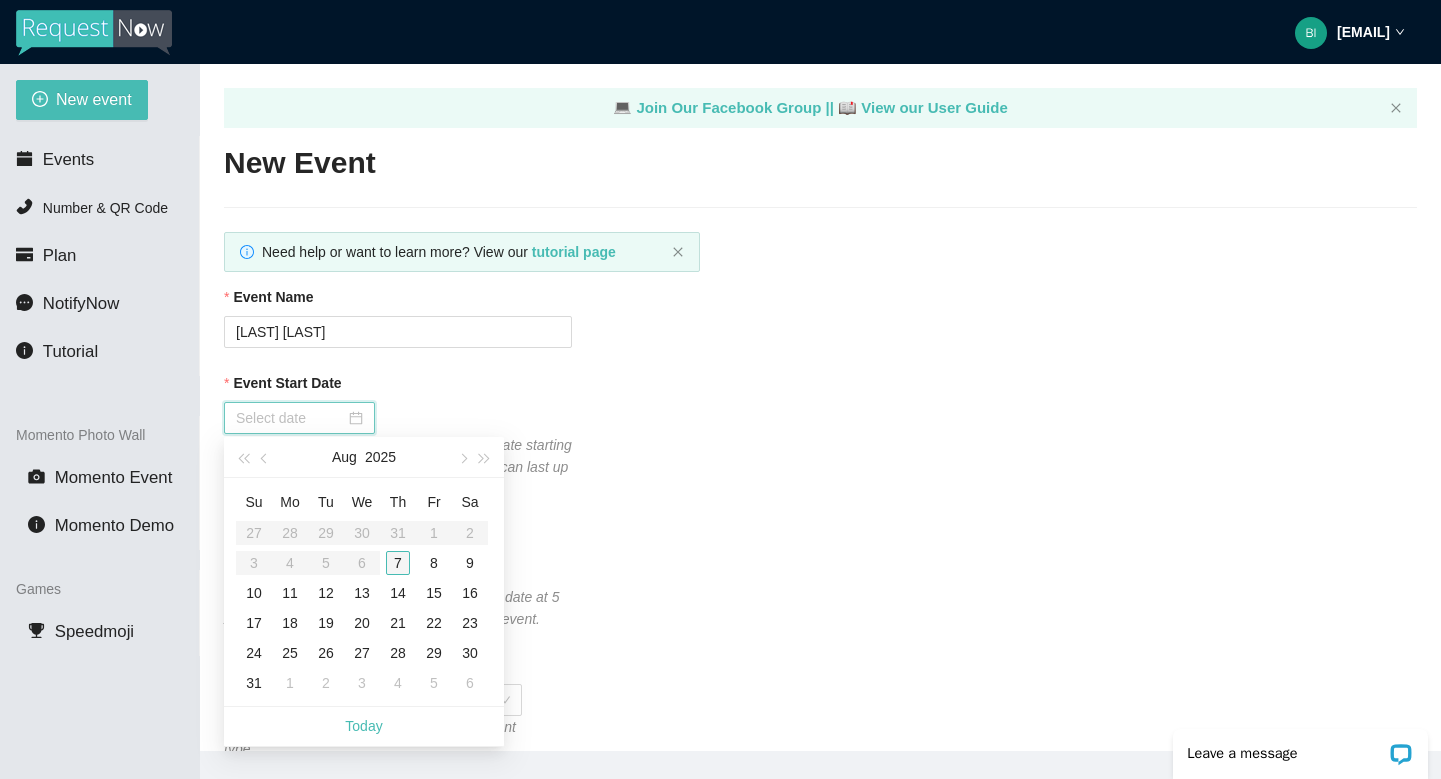 type on "08/07/2025" 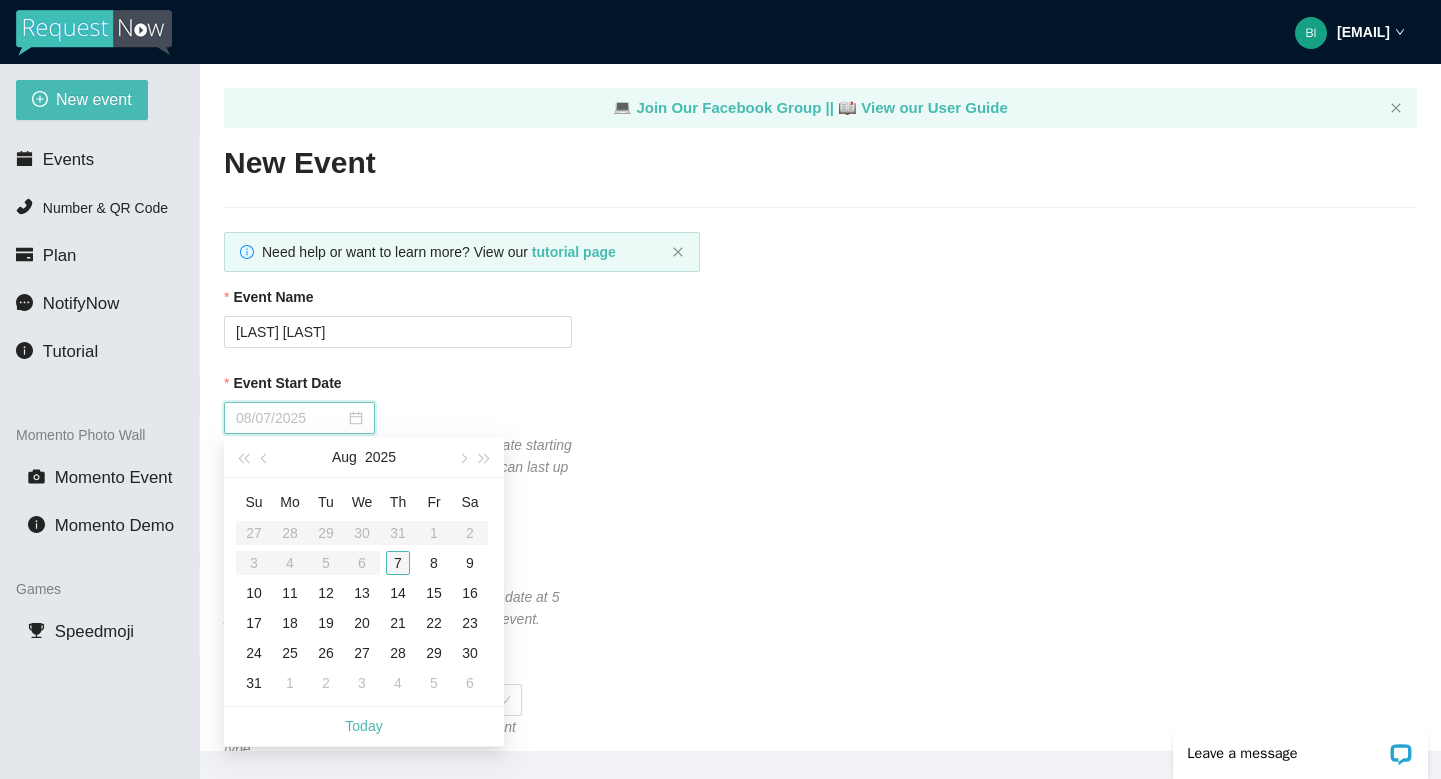 click on "7" at bounding box center (398, 563) 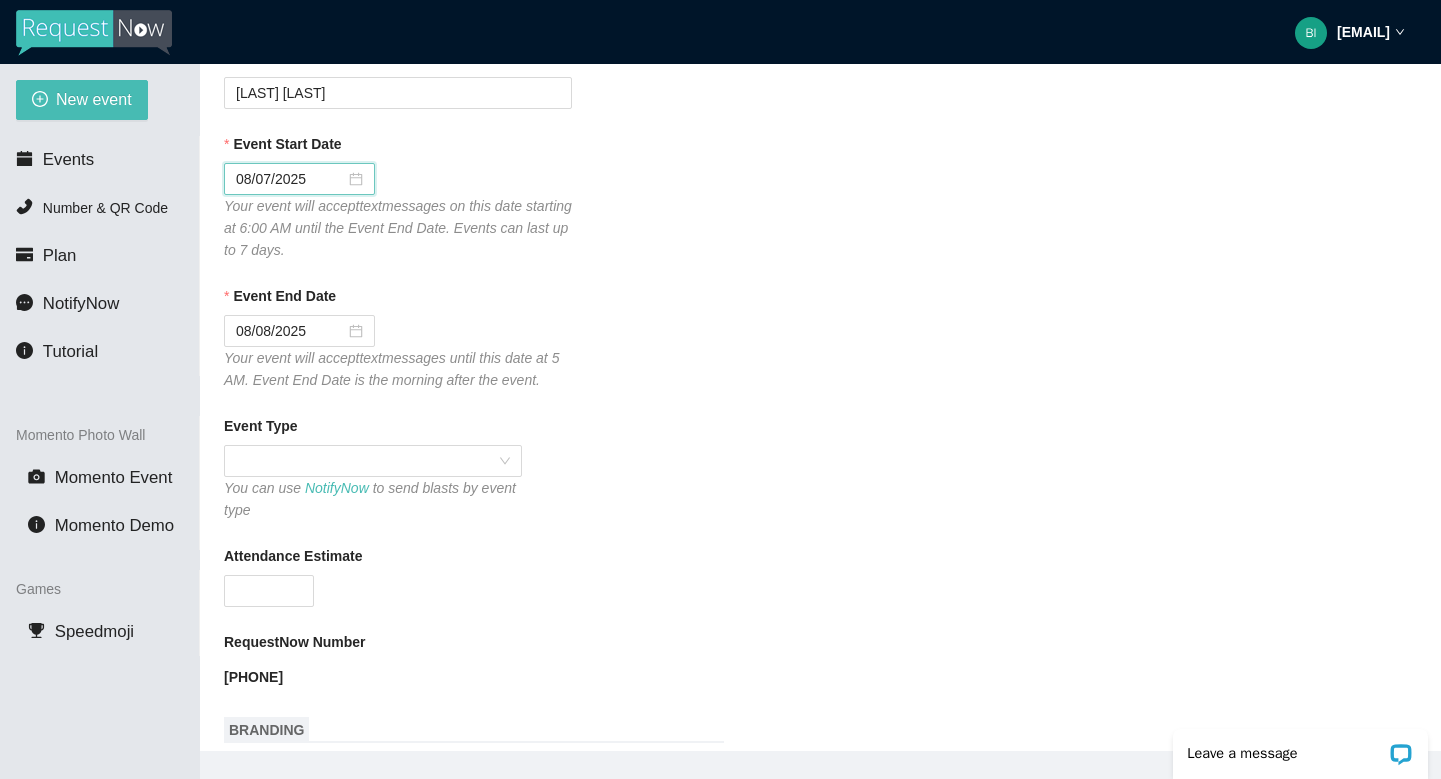 scroll, scrollTop: 261, scrollLeft: 0, axis: vertical 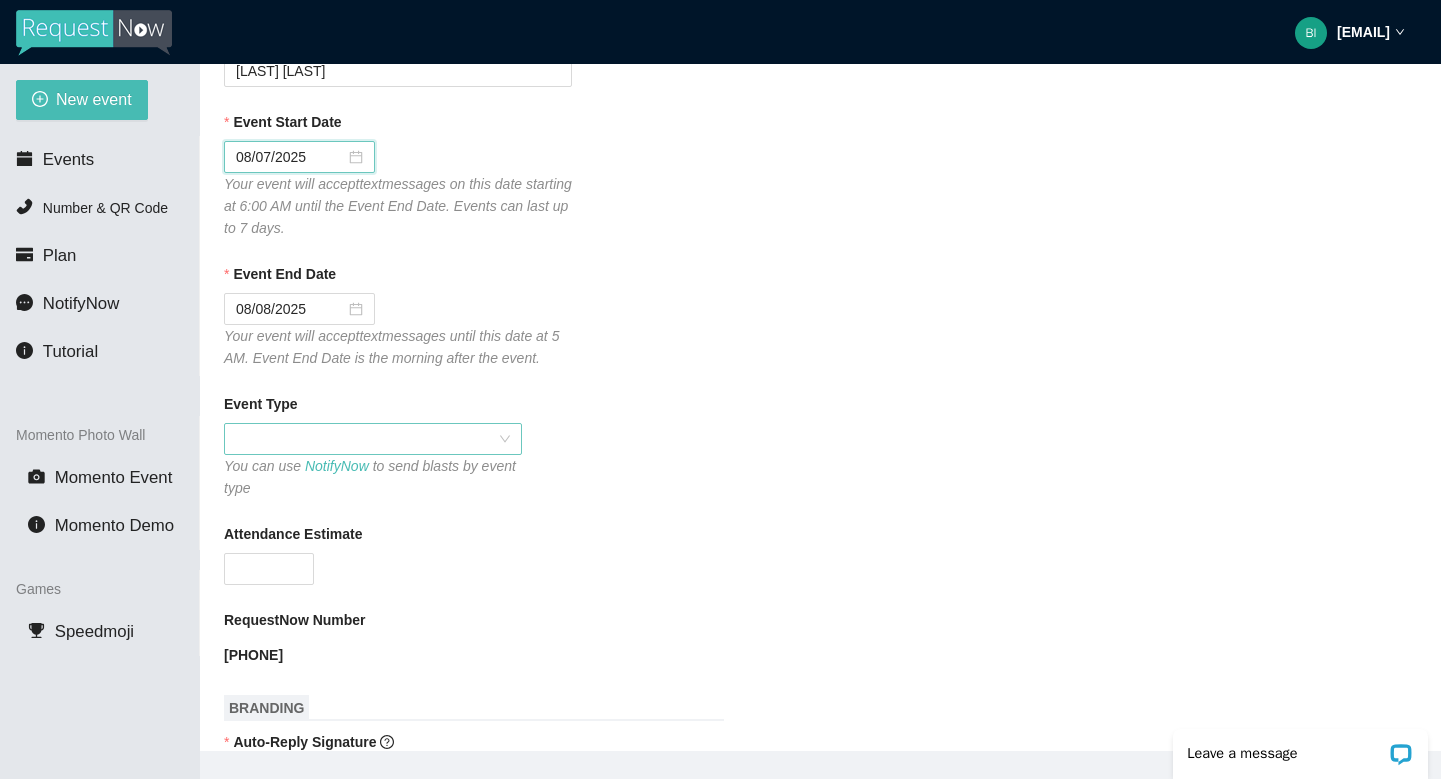 click at bounding box center (373, 439) 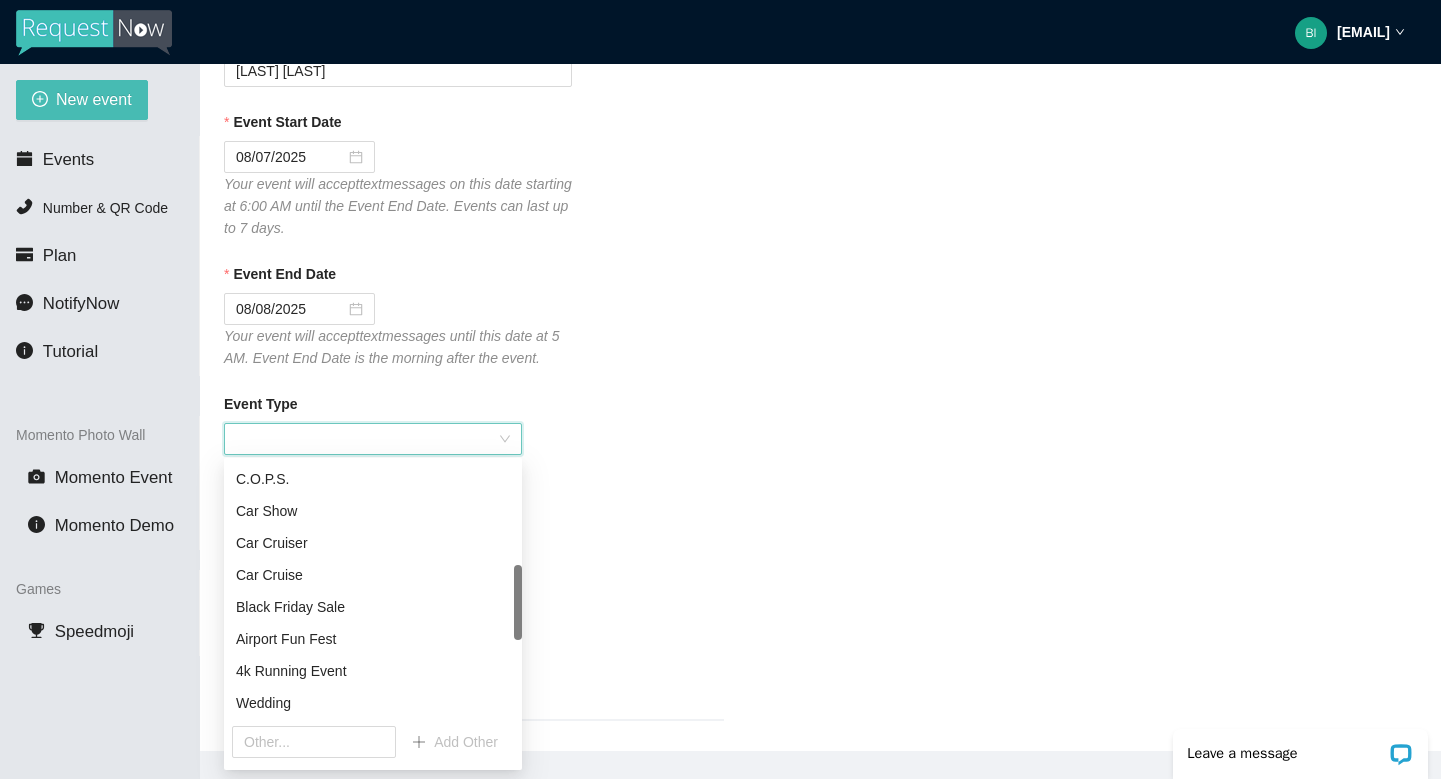 scroll, scrollTop: 351, scrollLeft: 0, axis: vertical 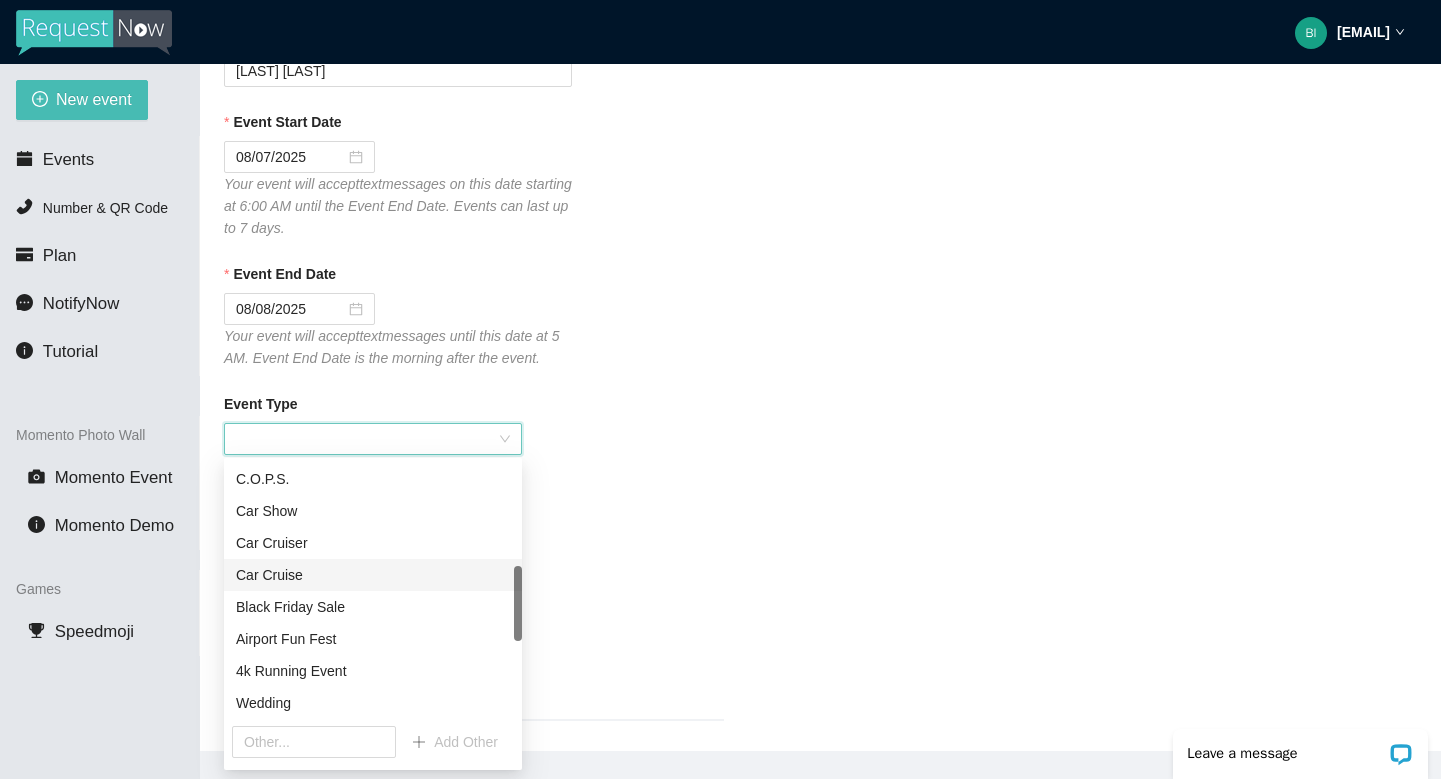 click on "Car Cruise" at bounding box center (373, 575) 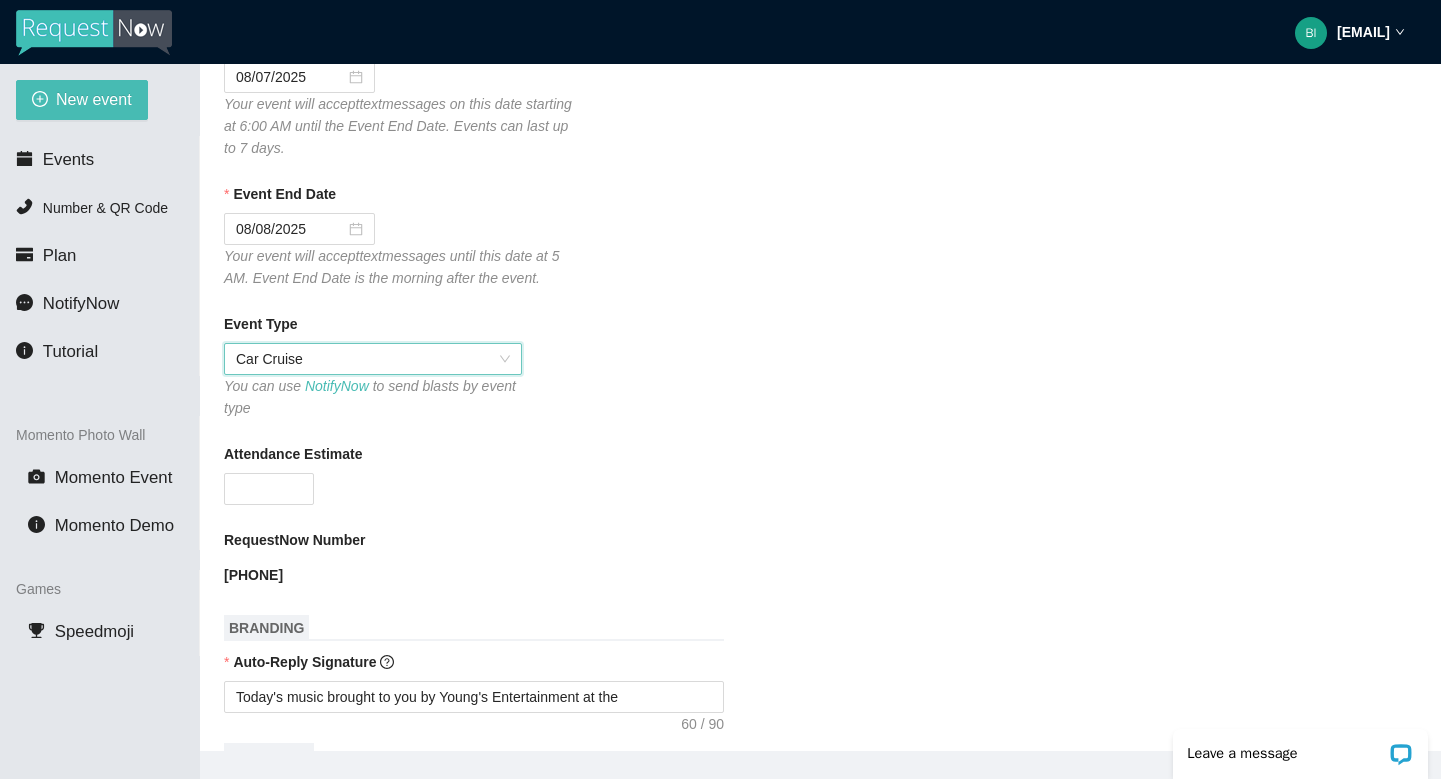 scroll, scrollTop: 362, scrollLeft: 0, axis: vertical 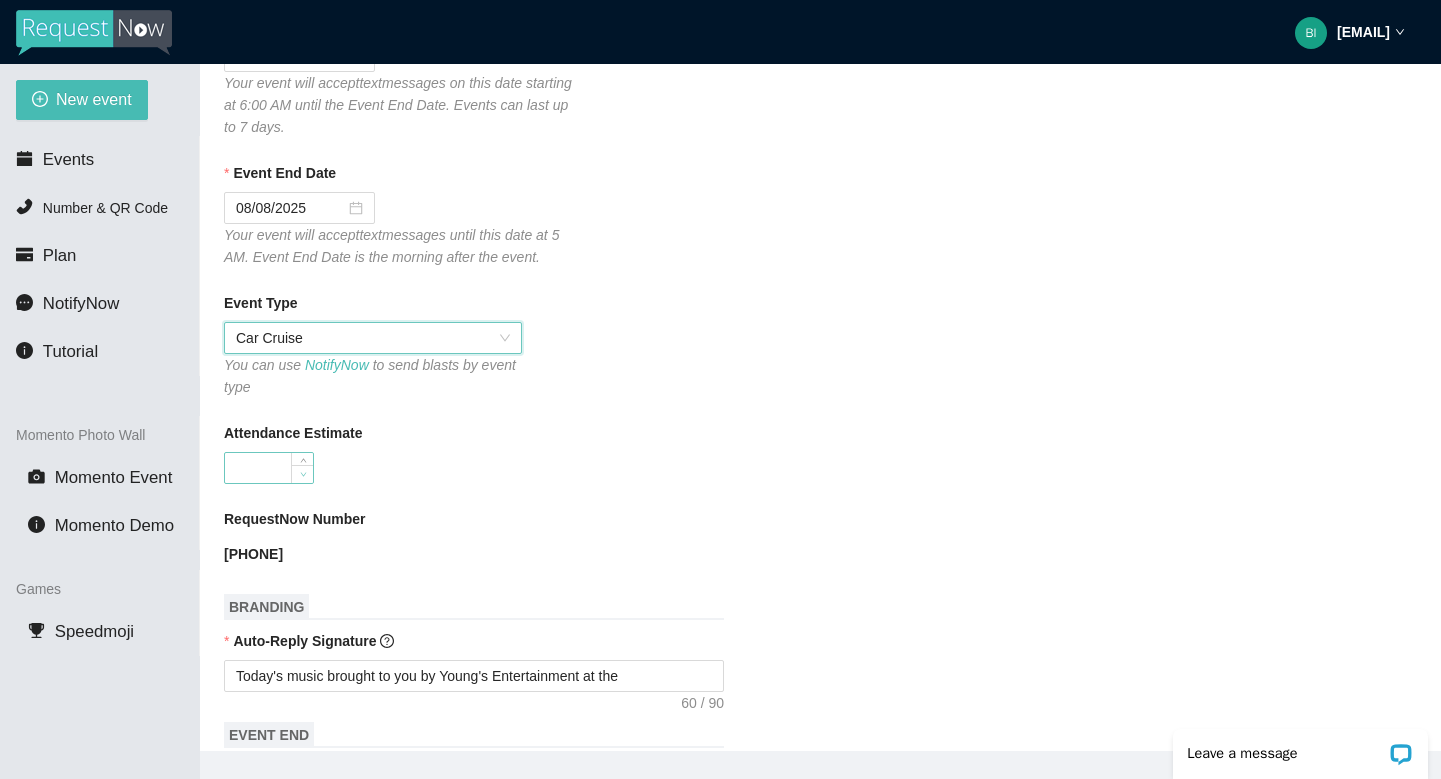 type on "0" 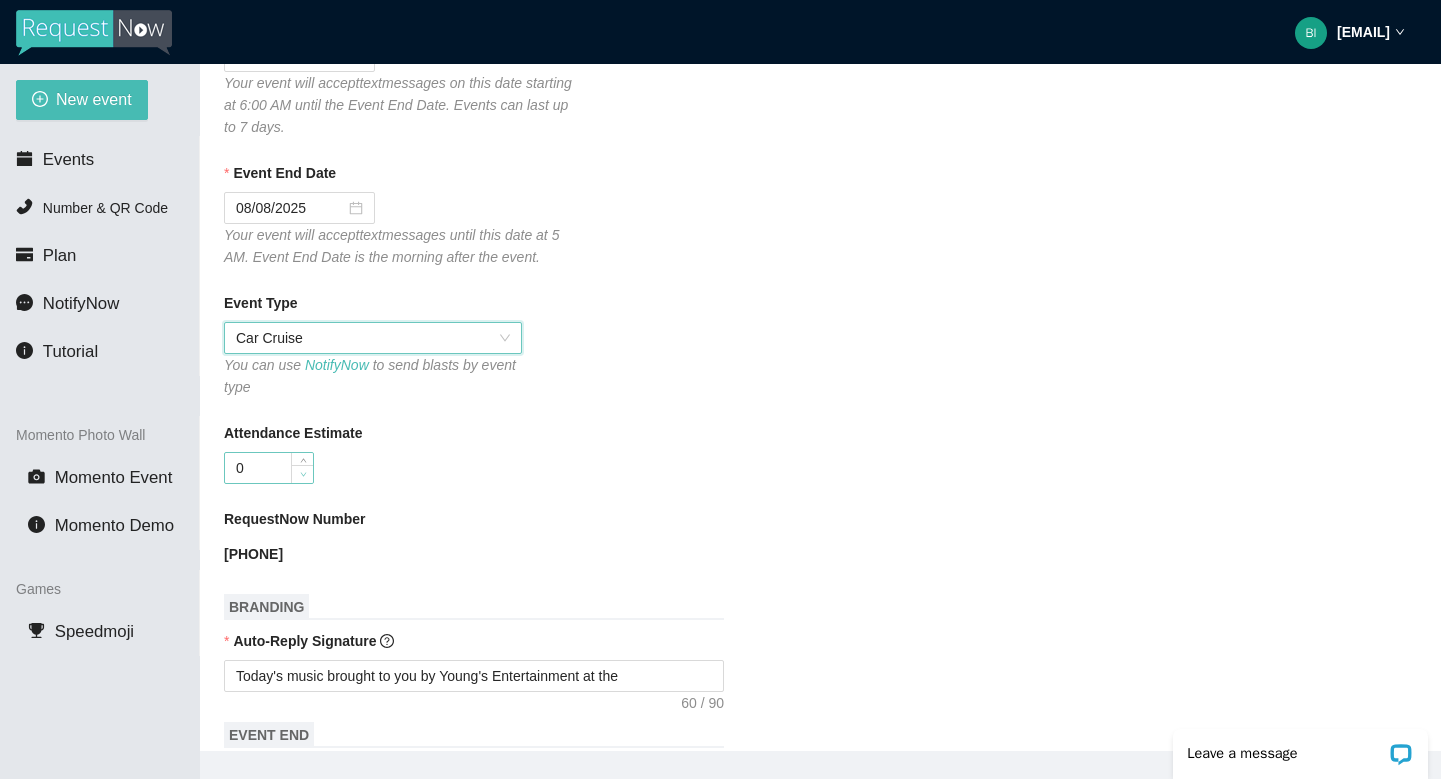 click 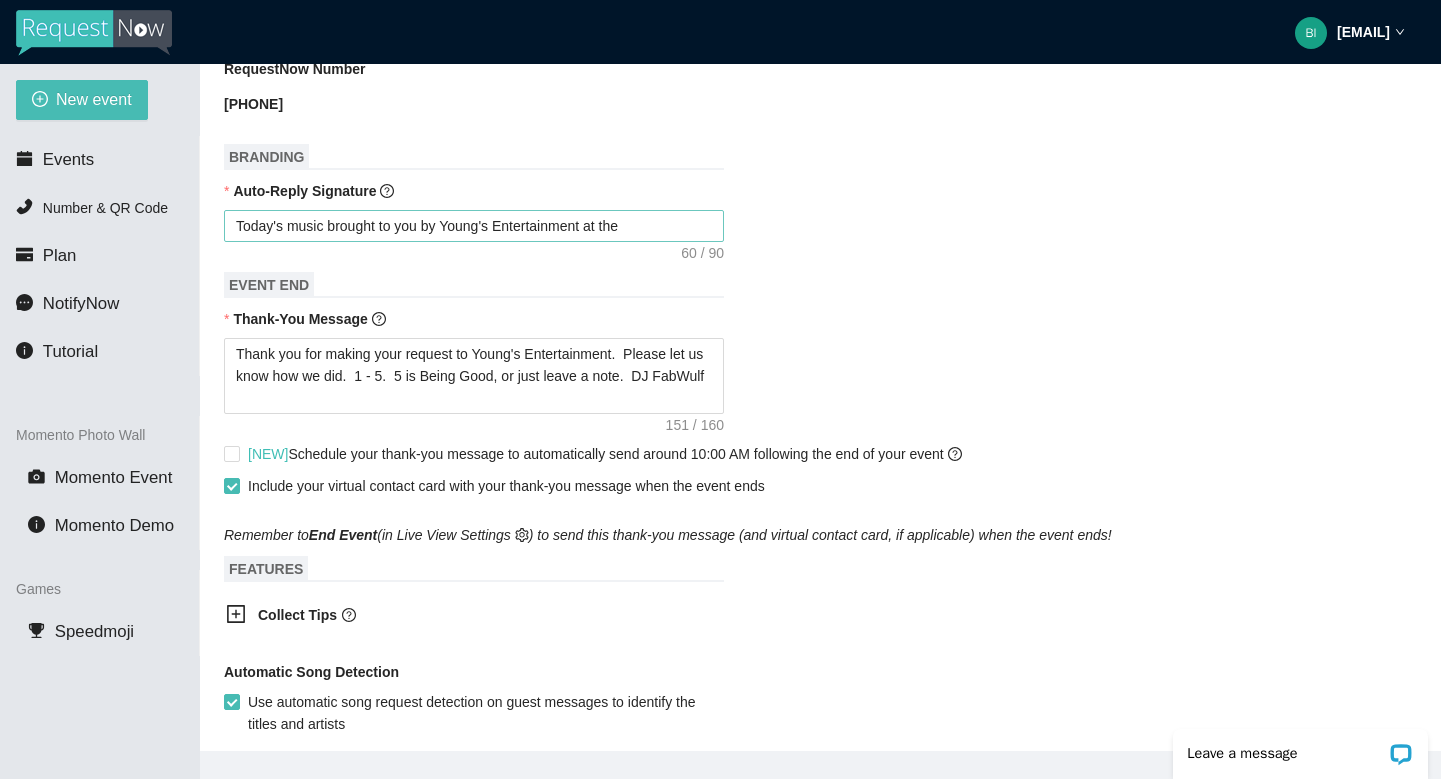 scroll, scrollTop: 818, scrollLeft: 0, axis: vertical 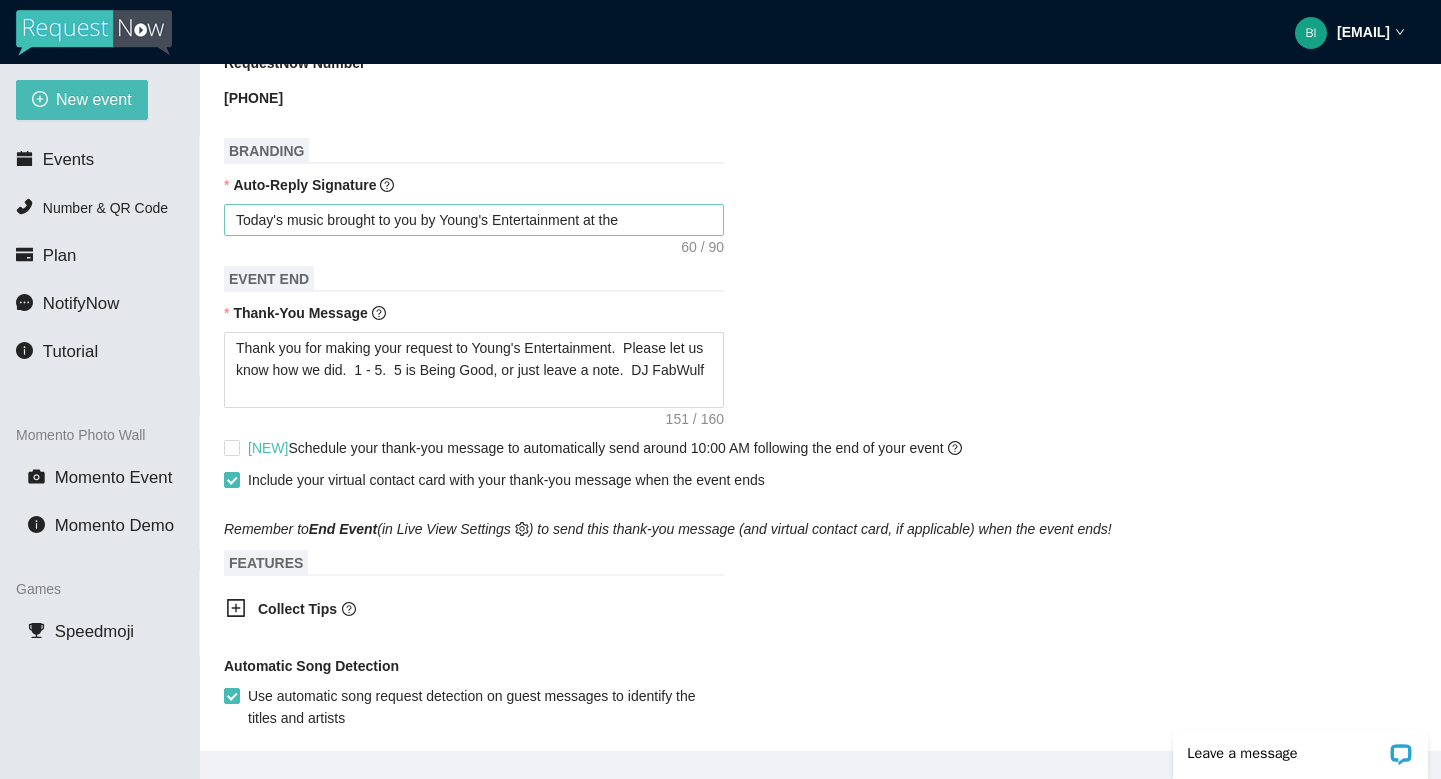 type on "1000" 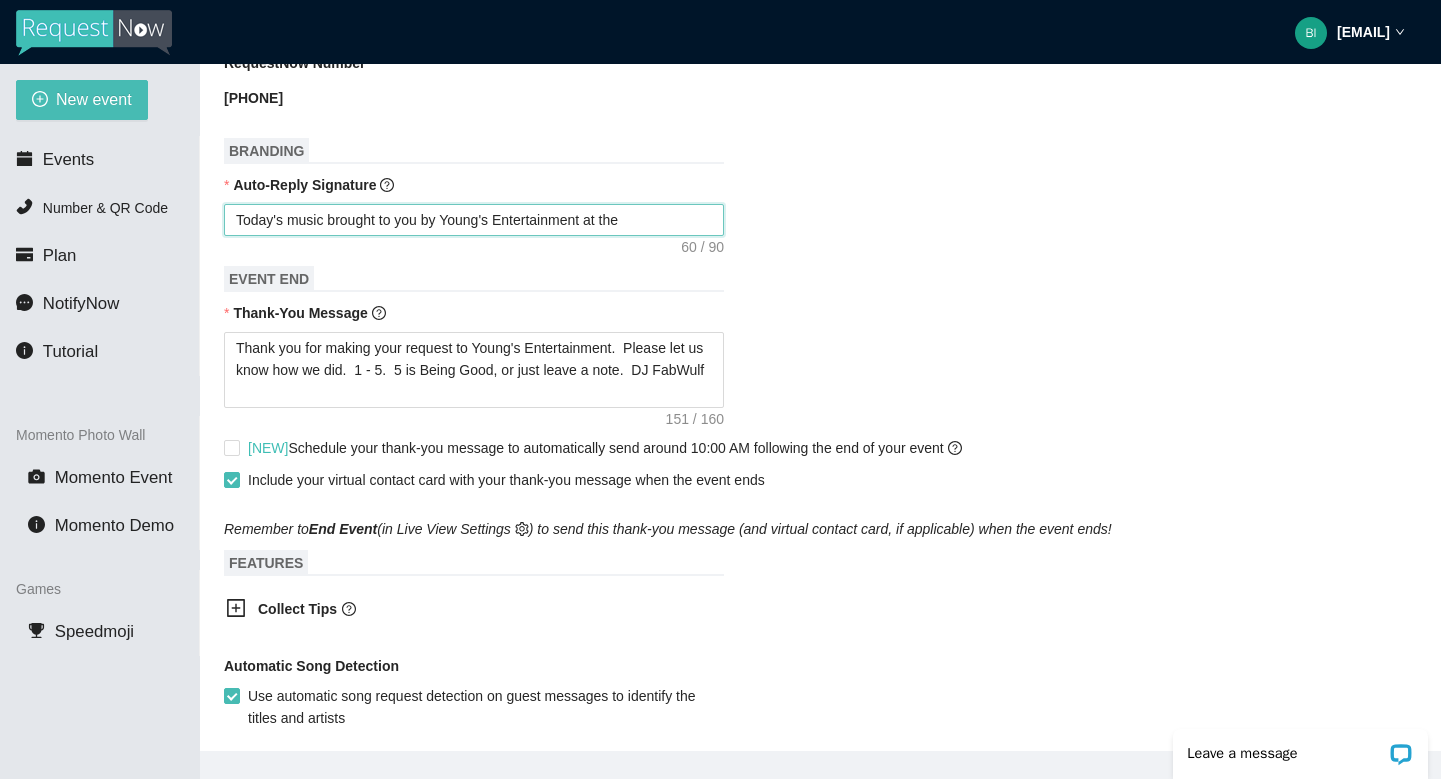 click on "Today's music brought to you by Young's Entertainment at the" at bounding box center [474, 220] 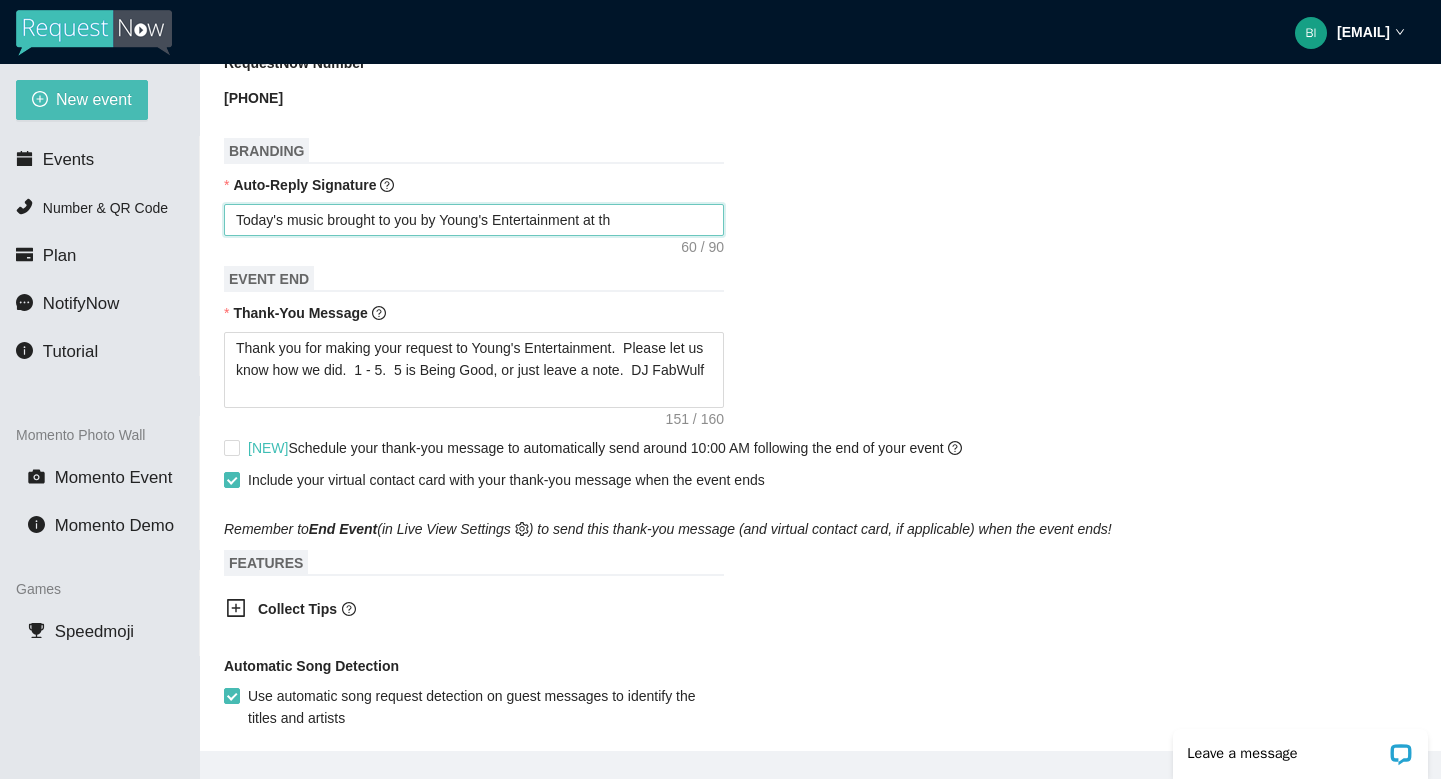type on "Today's music brought to you by Young's Entertainment at t" 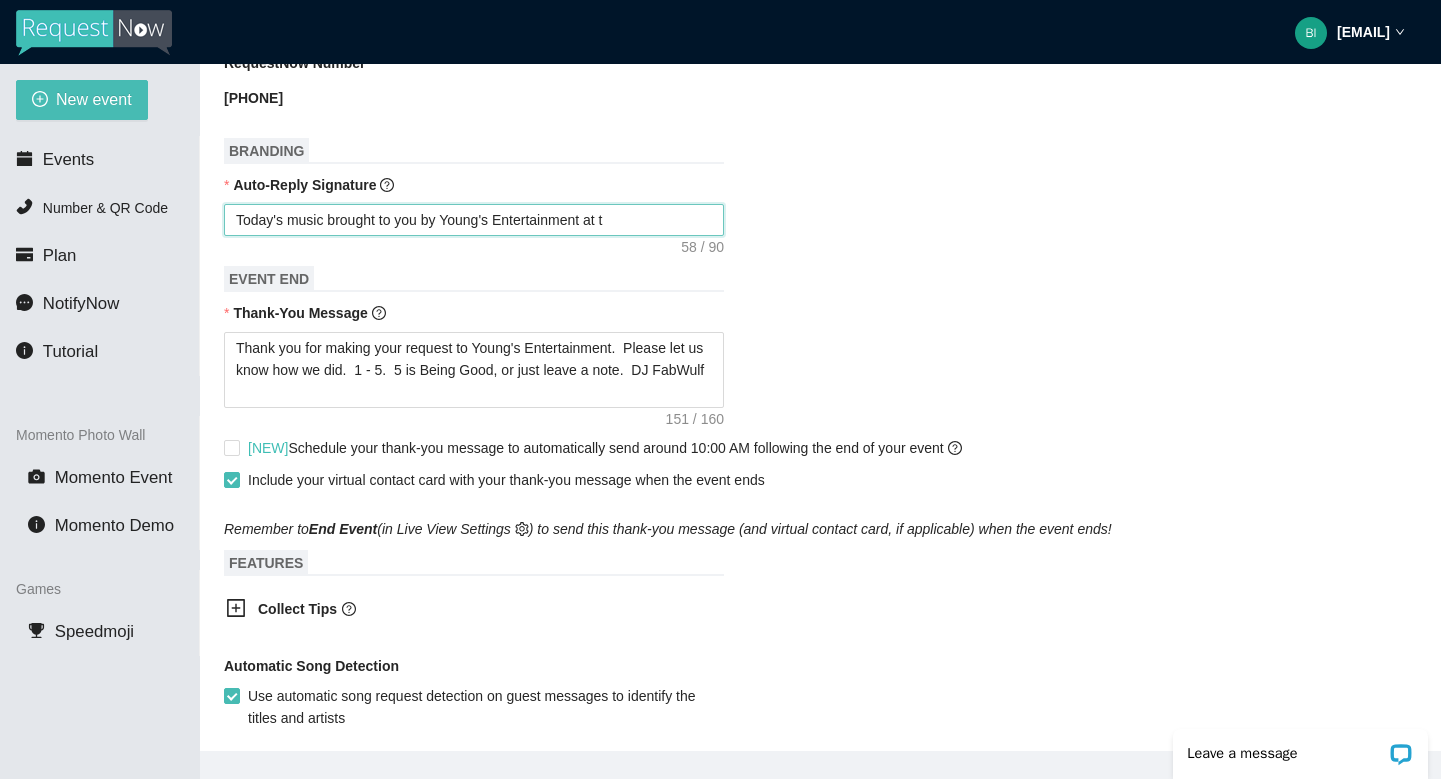type on "Today's music brought to you by Young's Entertainment at" 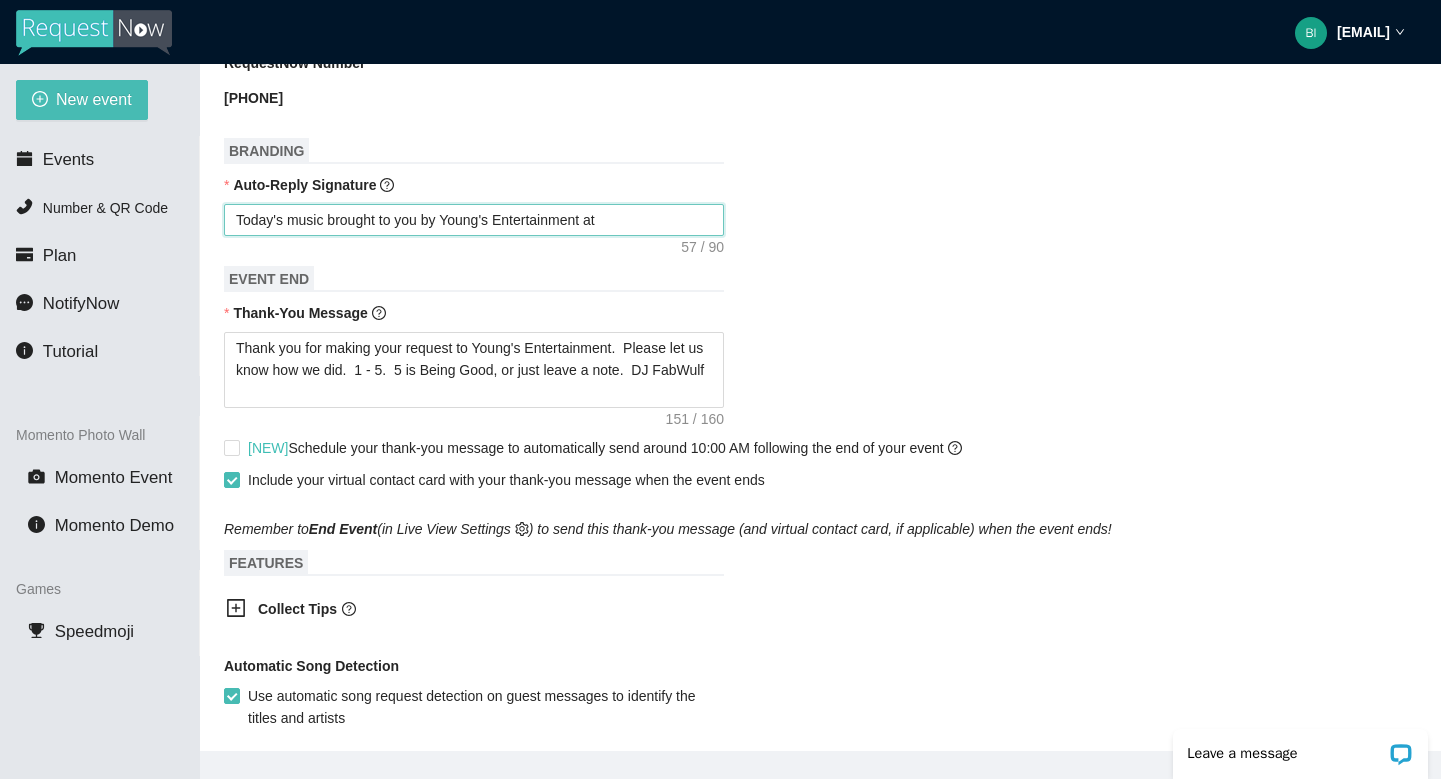 type on "Today's music brought to you by Young's Entertainment at" 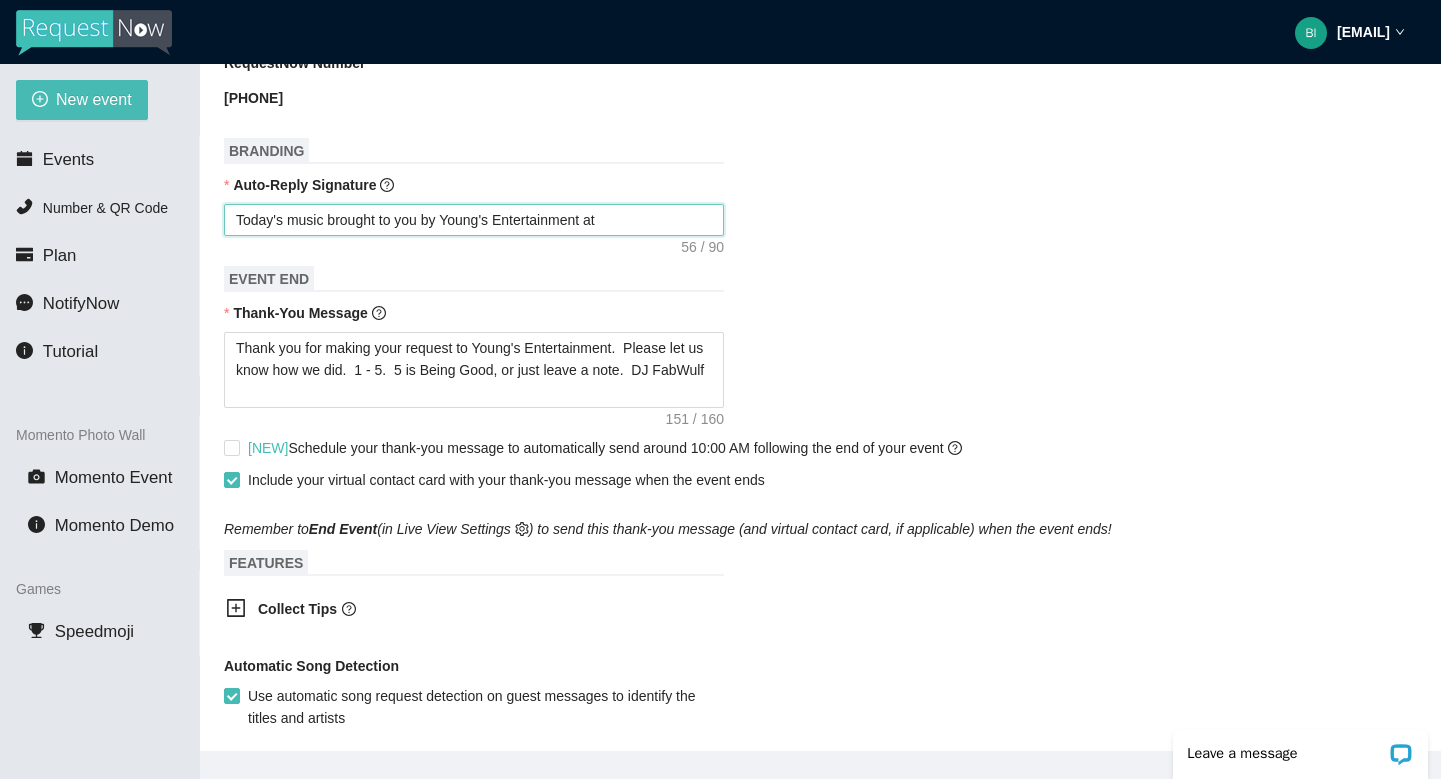 type on "Today's music brought to you by Young's Entertainment a" 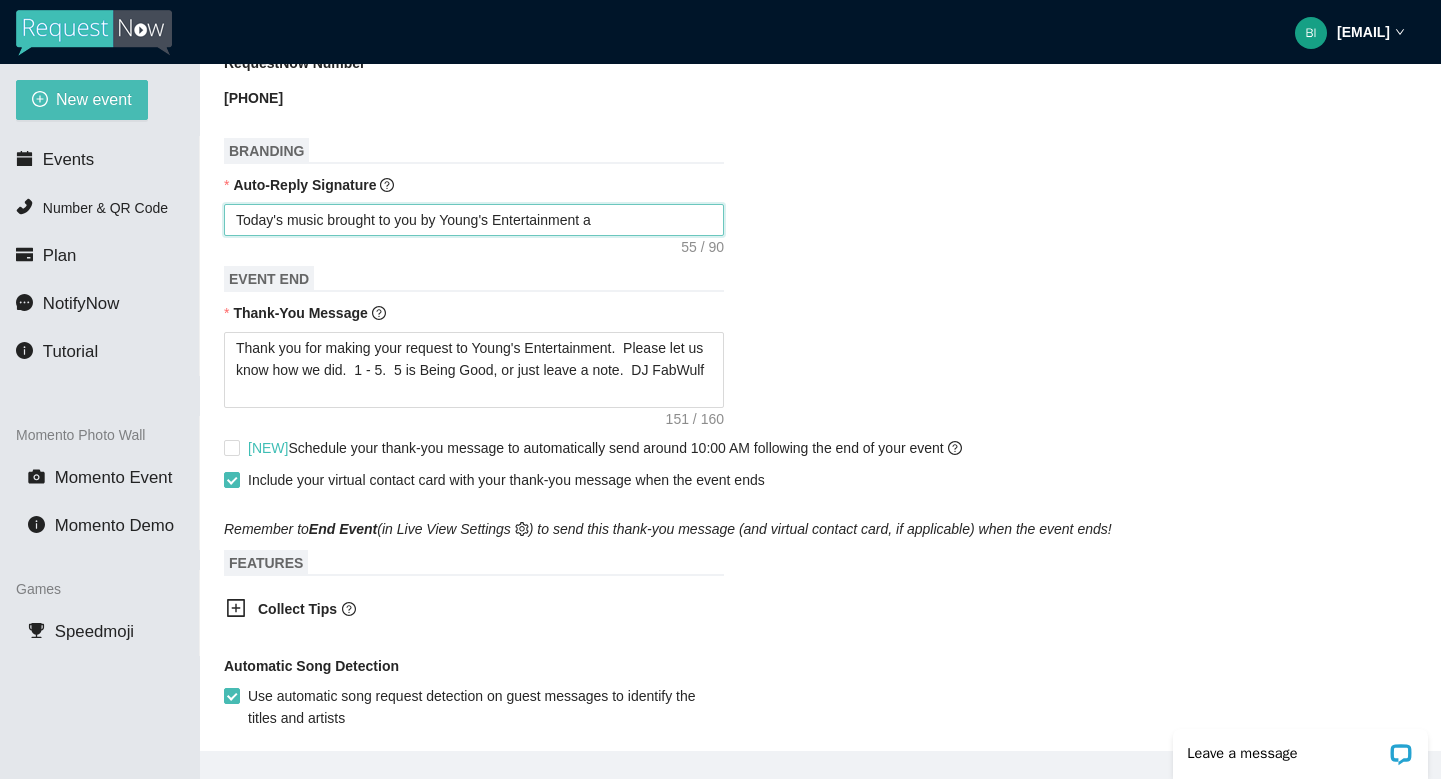type on "Today's music brought to you by Young's Entertainment" 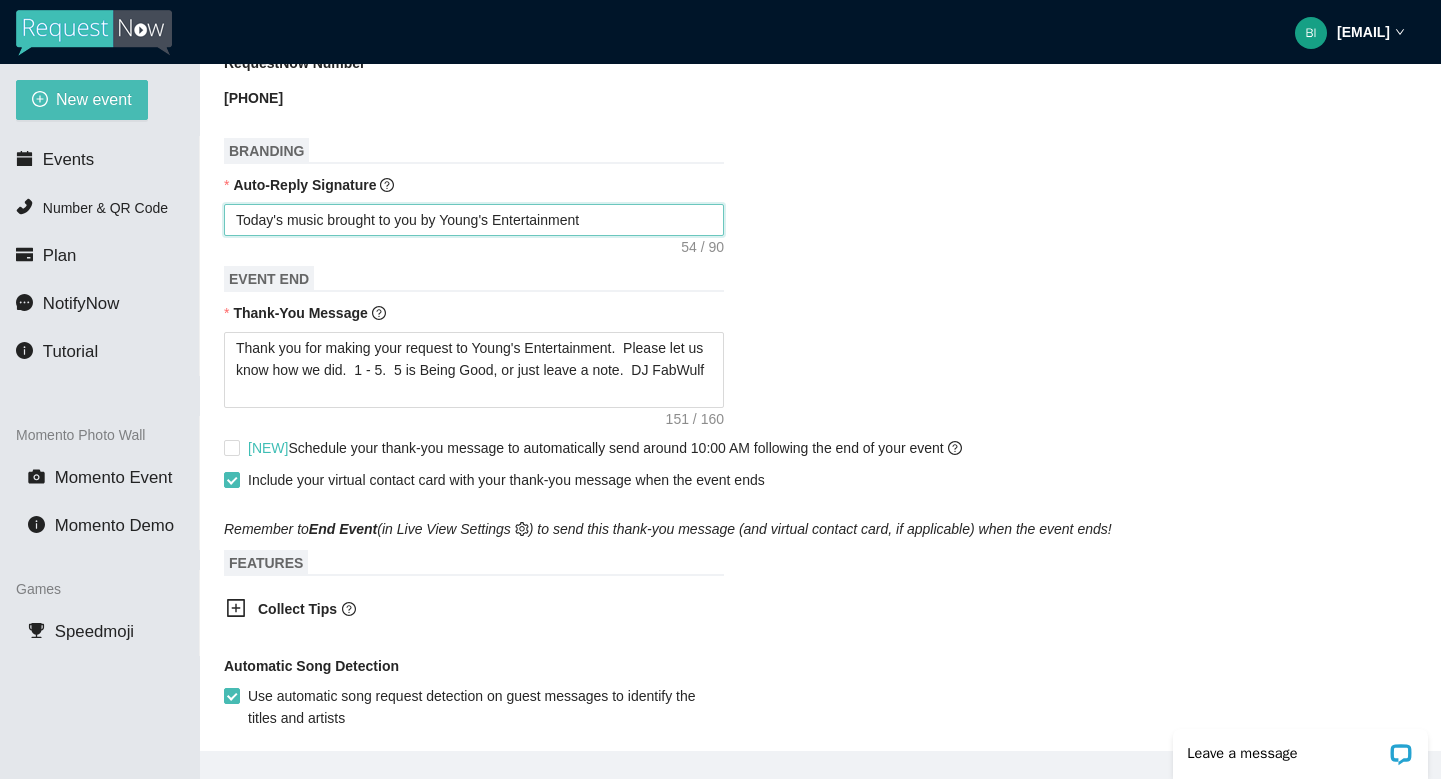 type on "Today's music brought to you by Young's Entertainment [LAST]" 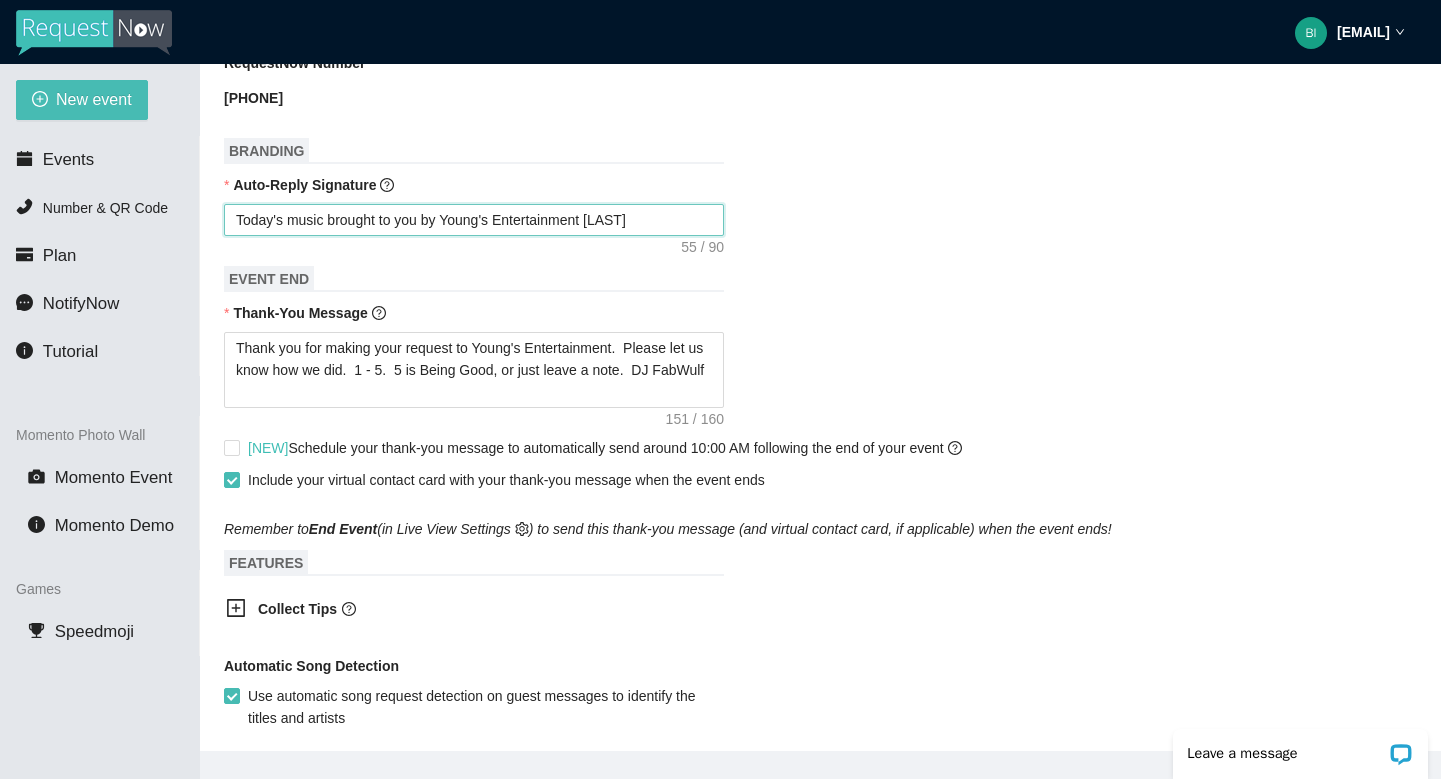 type on "Today's music brought to you by Young's Entertainment [LAST]" 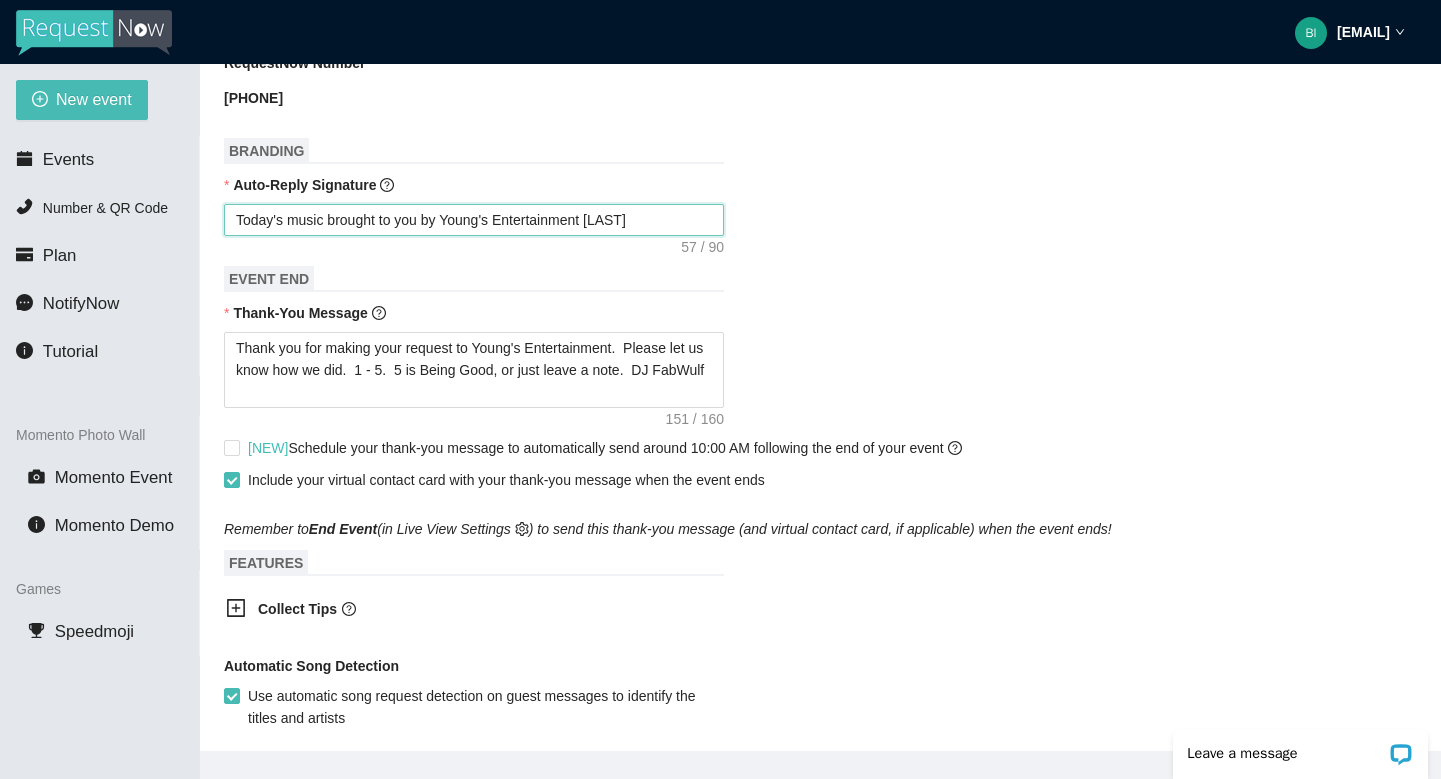type on "Today's music brought to you by Young's Entertainment [LAST]" 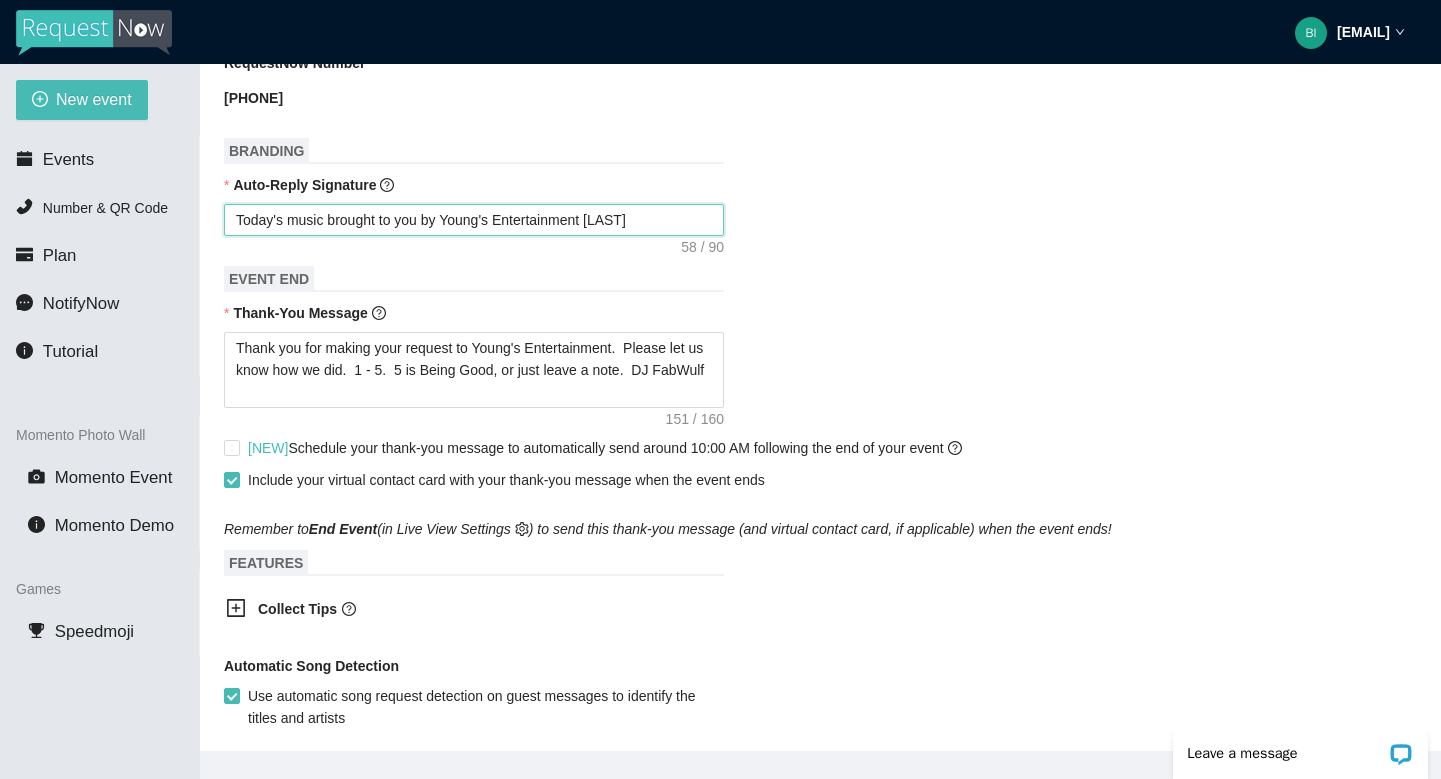 type on "Today's music brought to you by Young's Entertainment [LAST]" 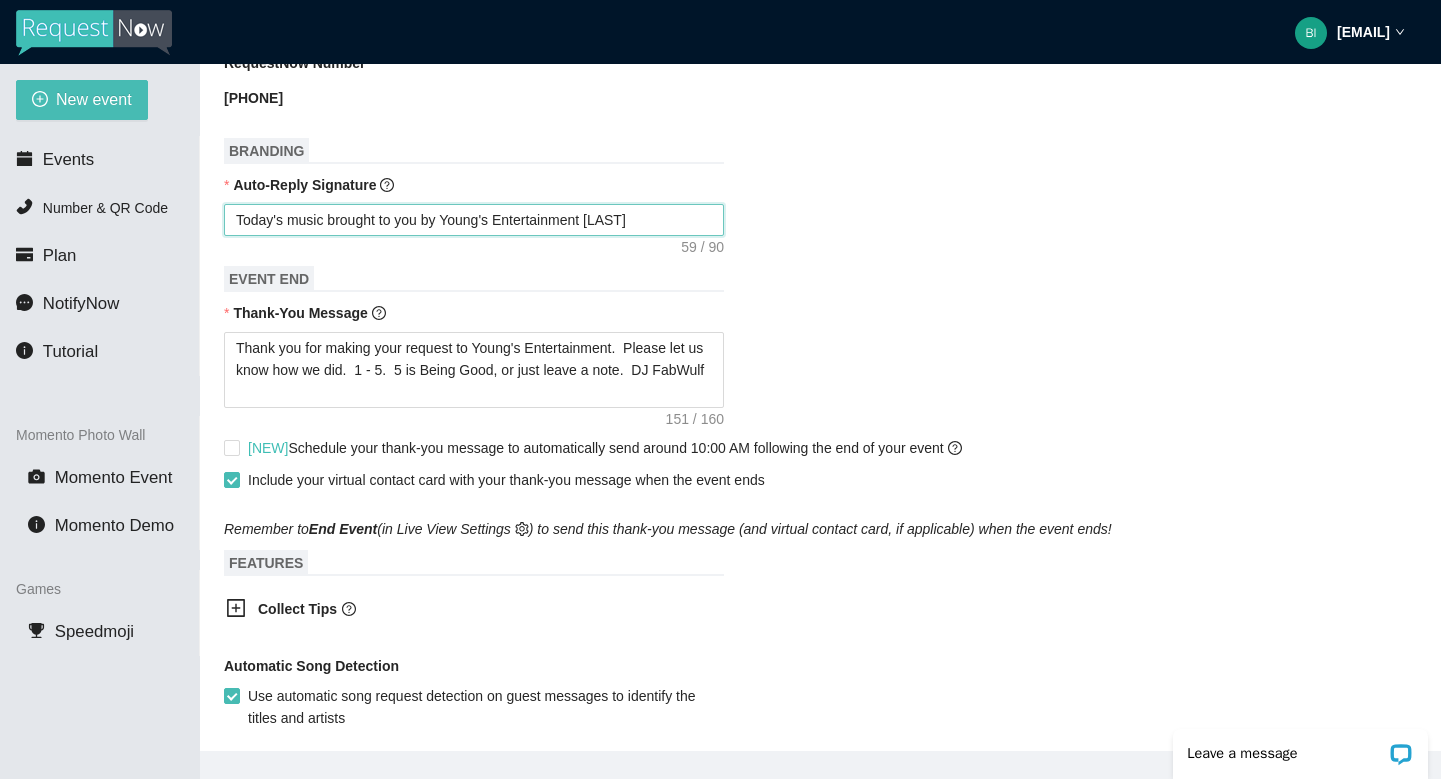 type on "Today's music brought to you by Young's Entertainment [LAST]" 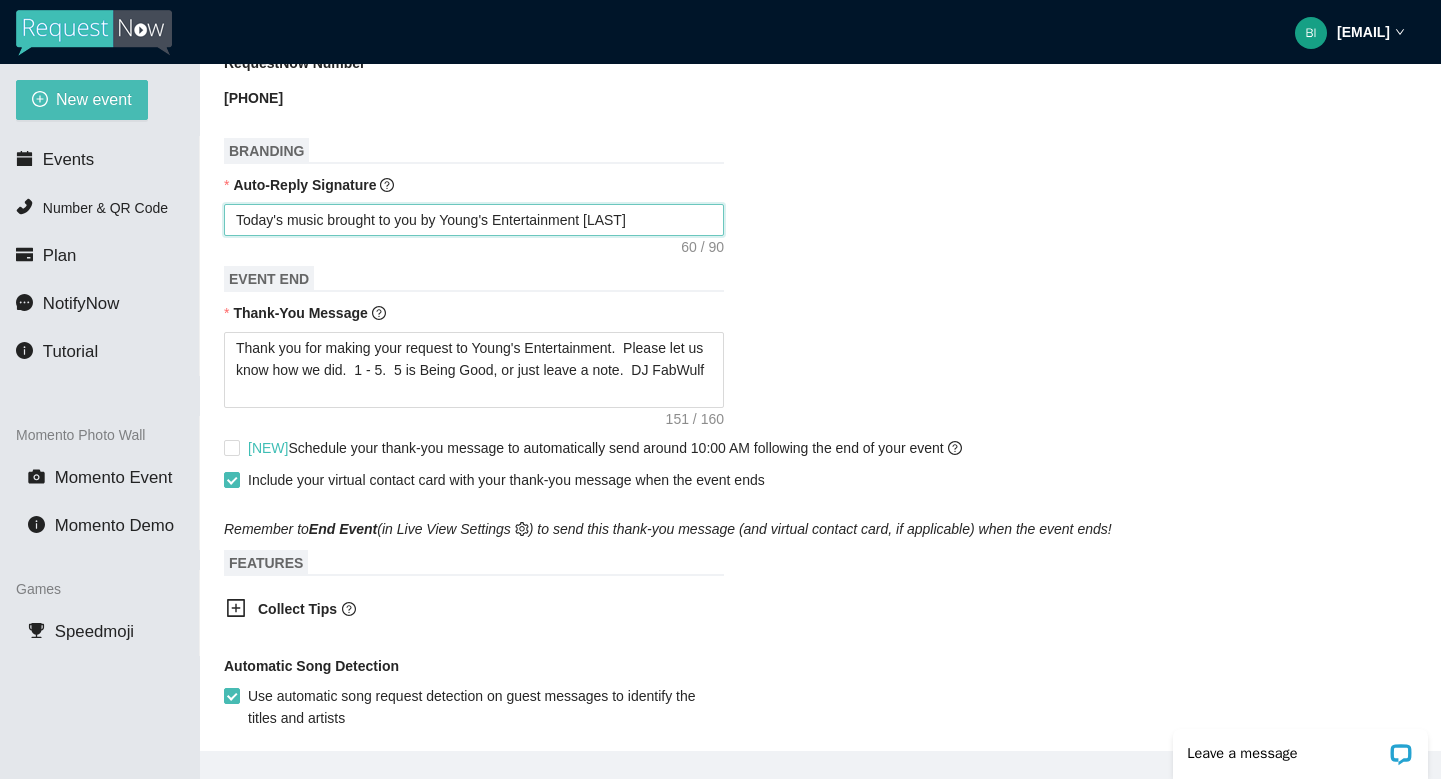 type on "Today's music brought to you by Young's Entertainment [LAST]" 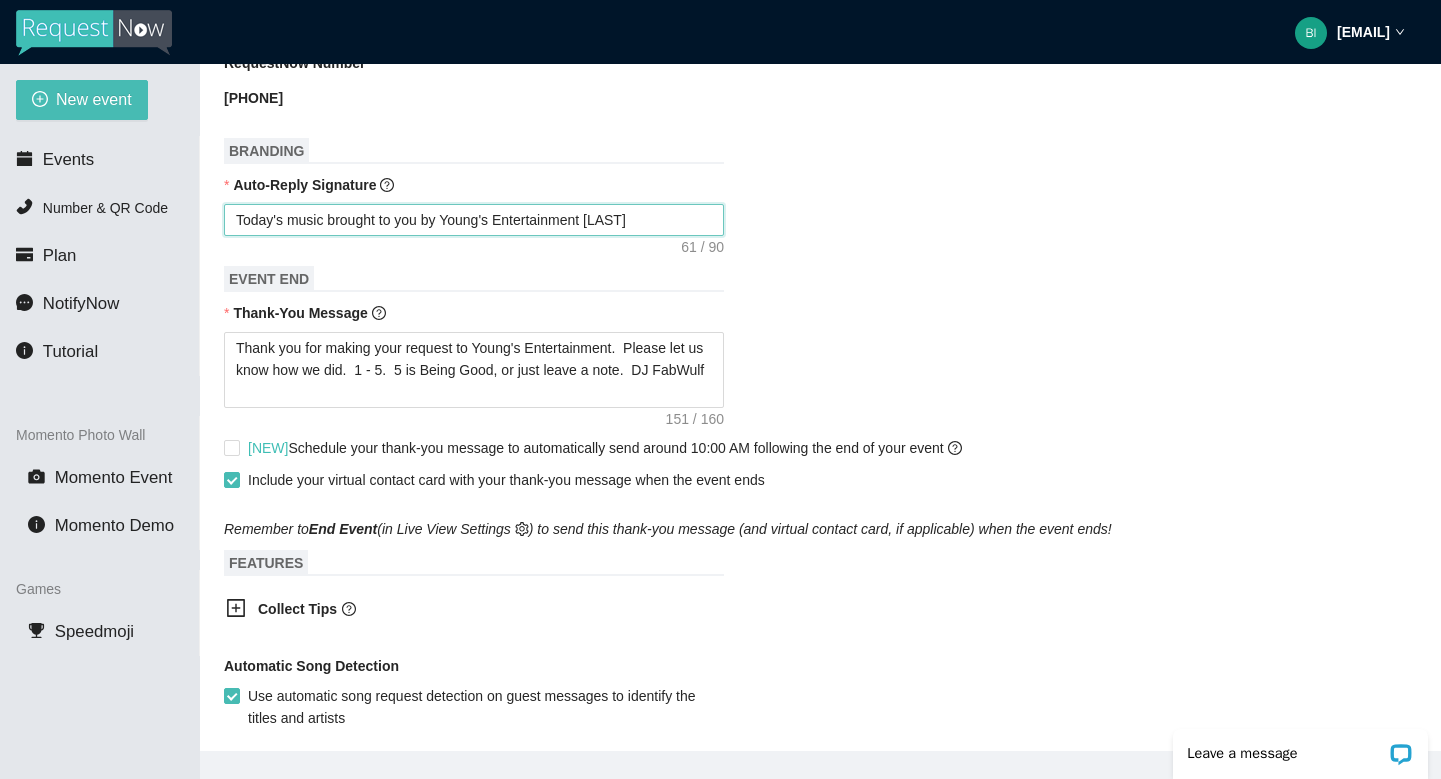 type on "Today's music brought to you by Young's Entertainment [LAST]" 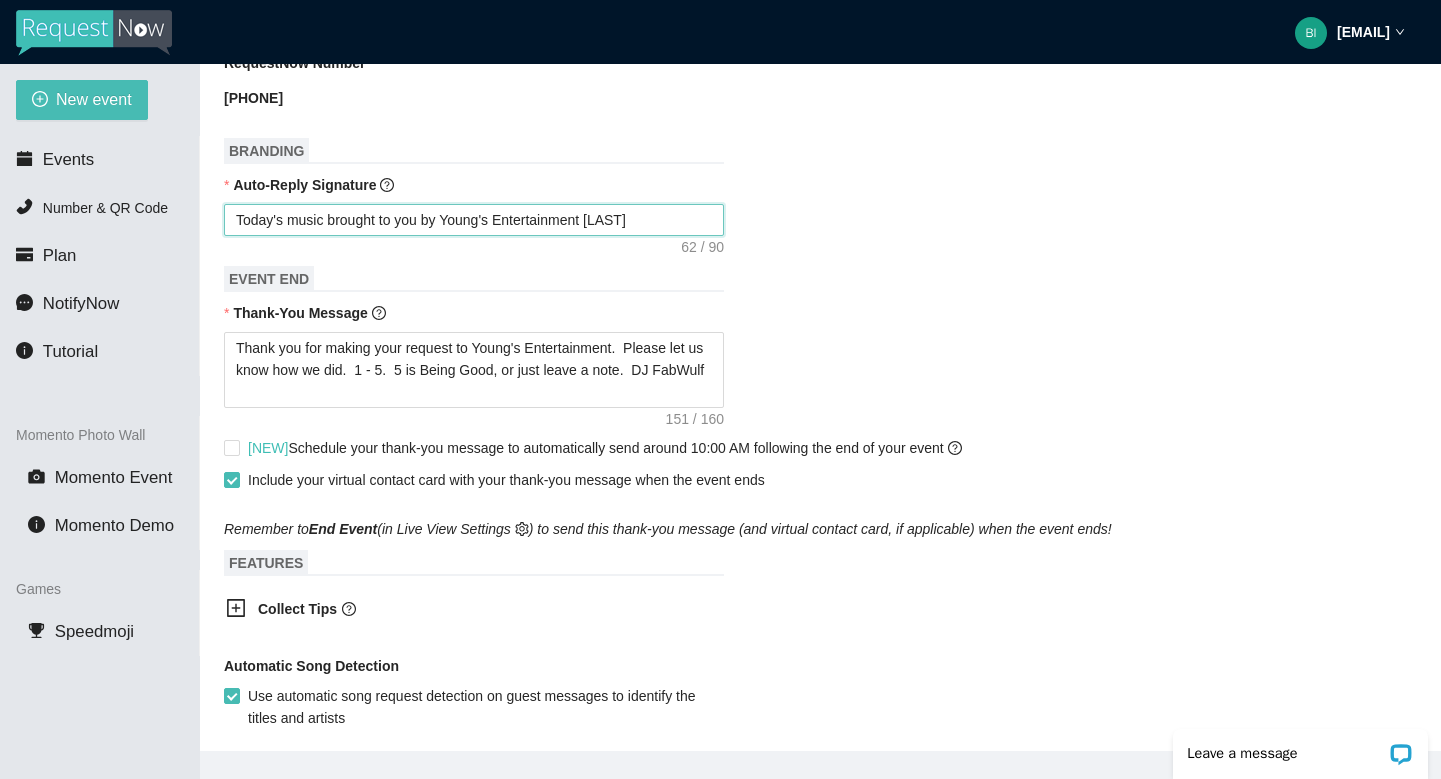 type on "Today's music brought to you by Young's Entertainment [LAST]" 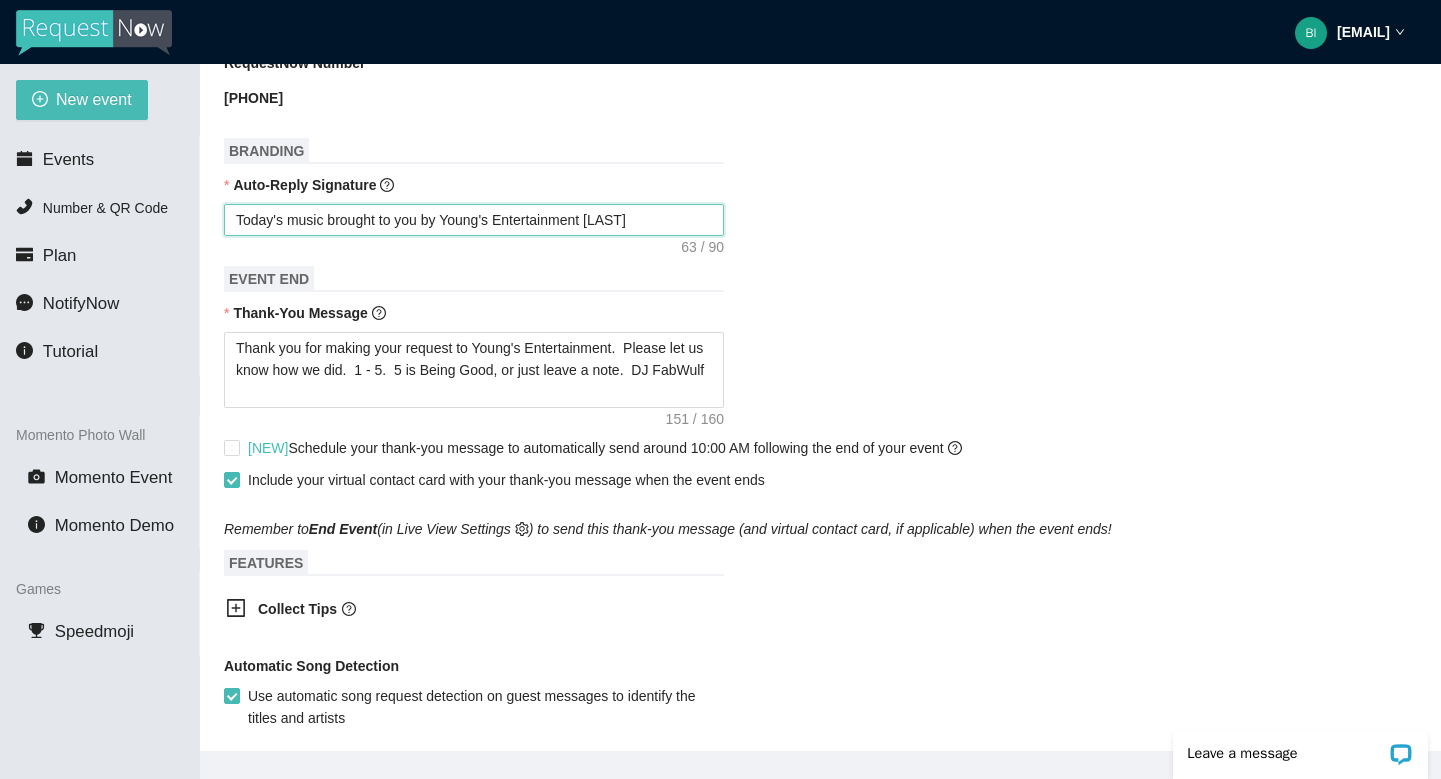 type on "Today's music brought to you by Young's Entertainment [LAST] [LAST]" 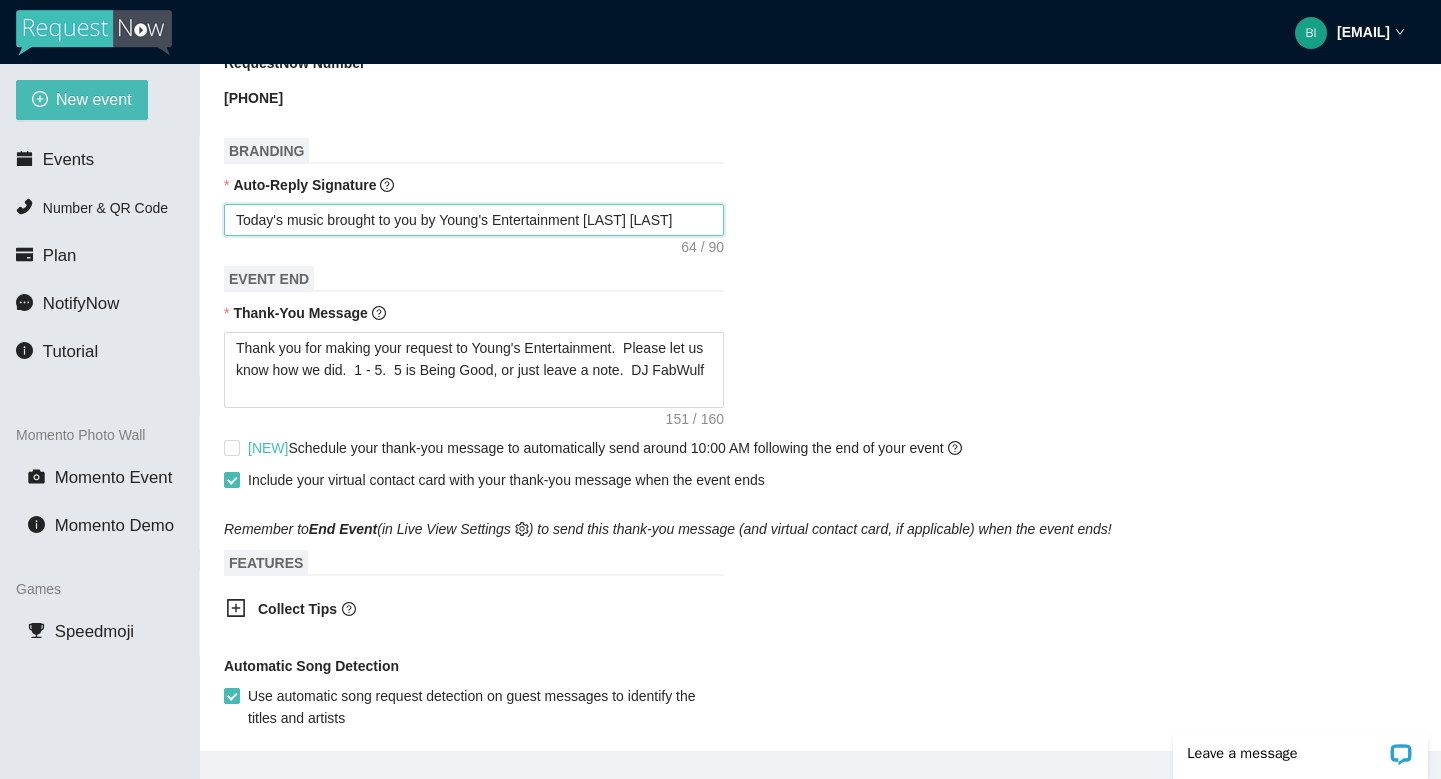 type on "Today's music brought to you by Young's Entertainment [LAST]" 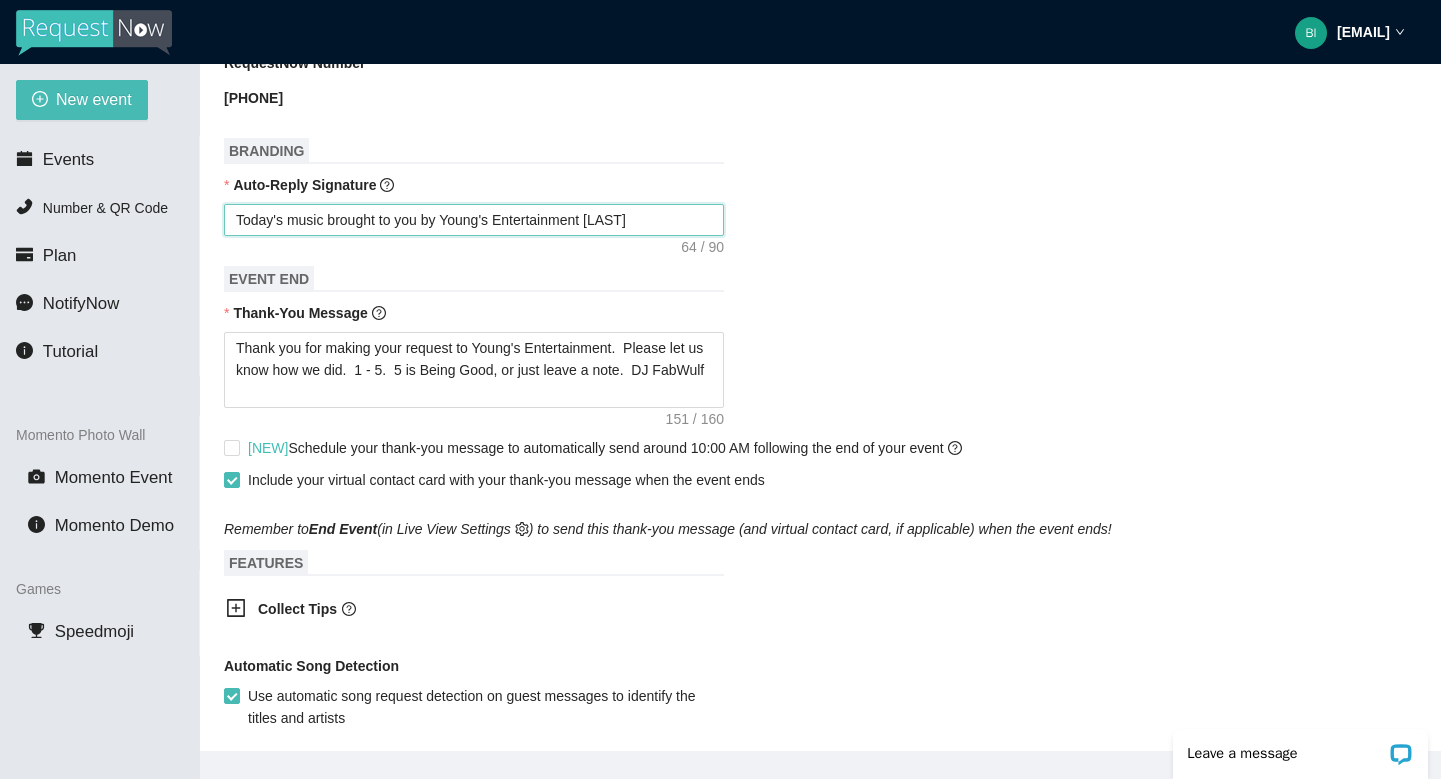 type on "Today's music brought to you by Young's Entertainment [LAST]" 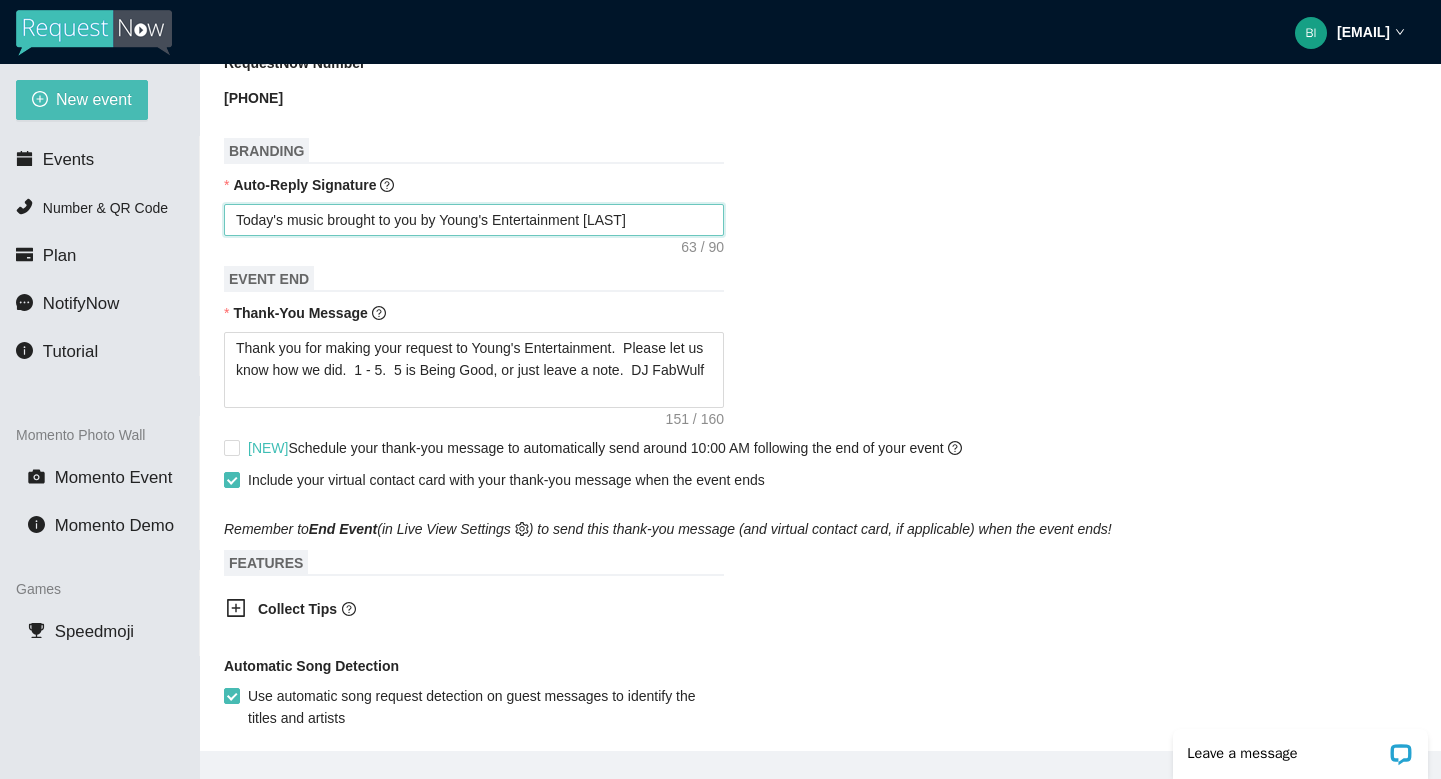 type on "Today's music brought to you by Young's Entertainment [LAST] [LAST]" 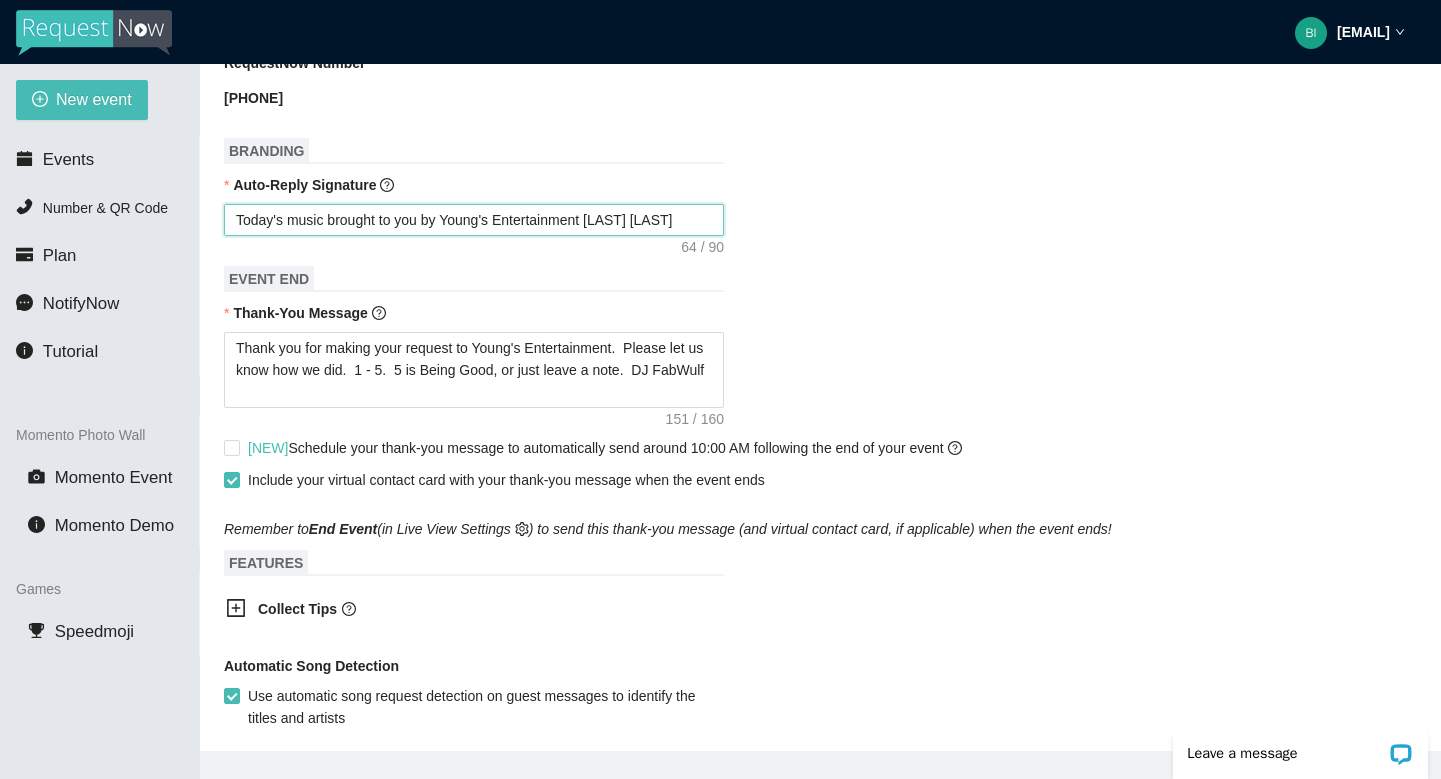 type on "Today's music brought to you by Young's Entertainment [LAST] [LAST]" 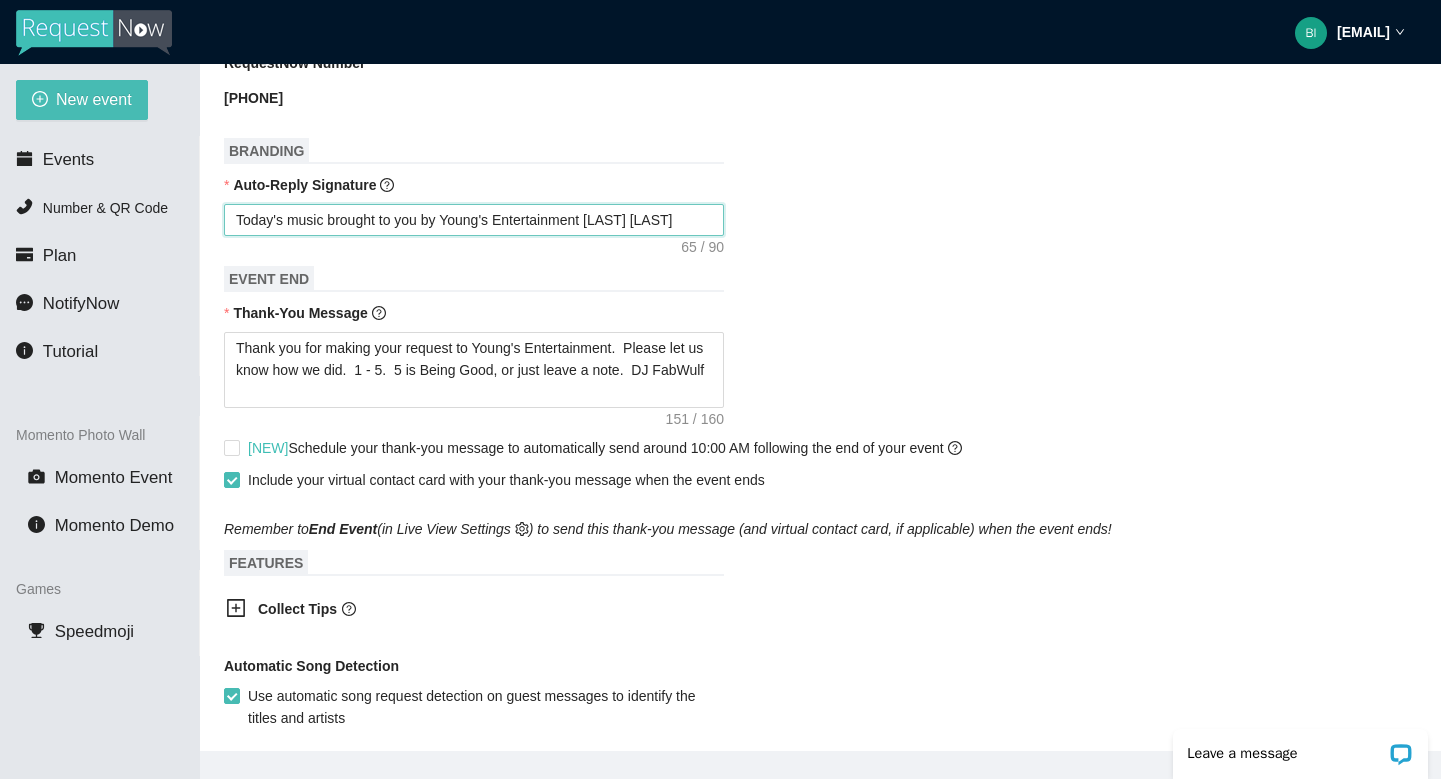 type on "Today's music brought to you by Young's Entertainment [LAST] [LAST]" 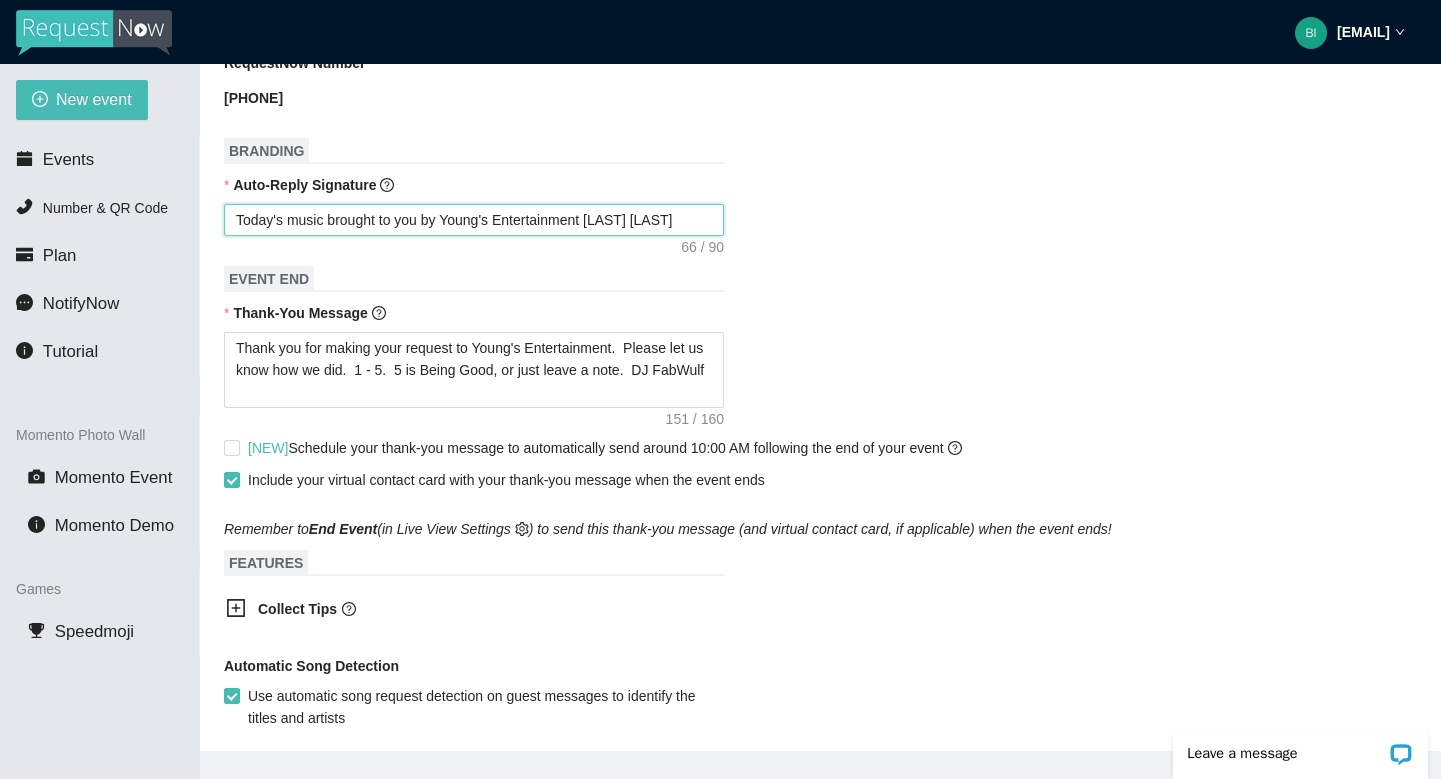 type on "Today's music brought to you by Young's Entertainment [LAST] [LAST]" 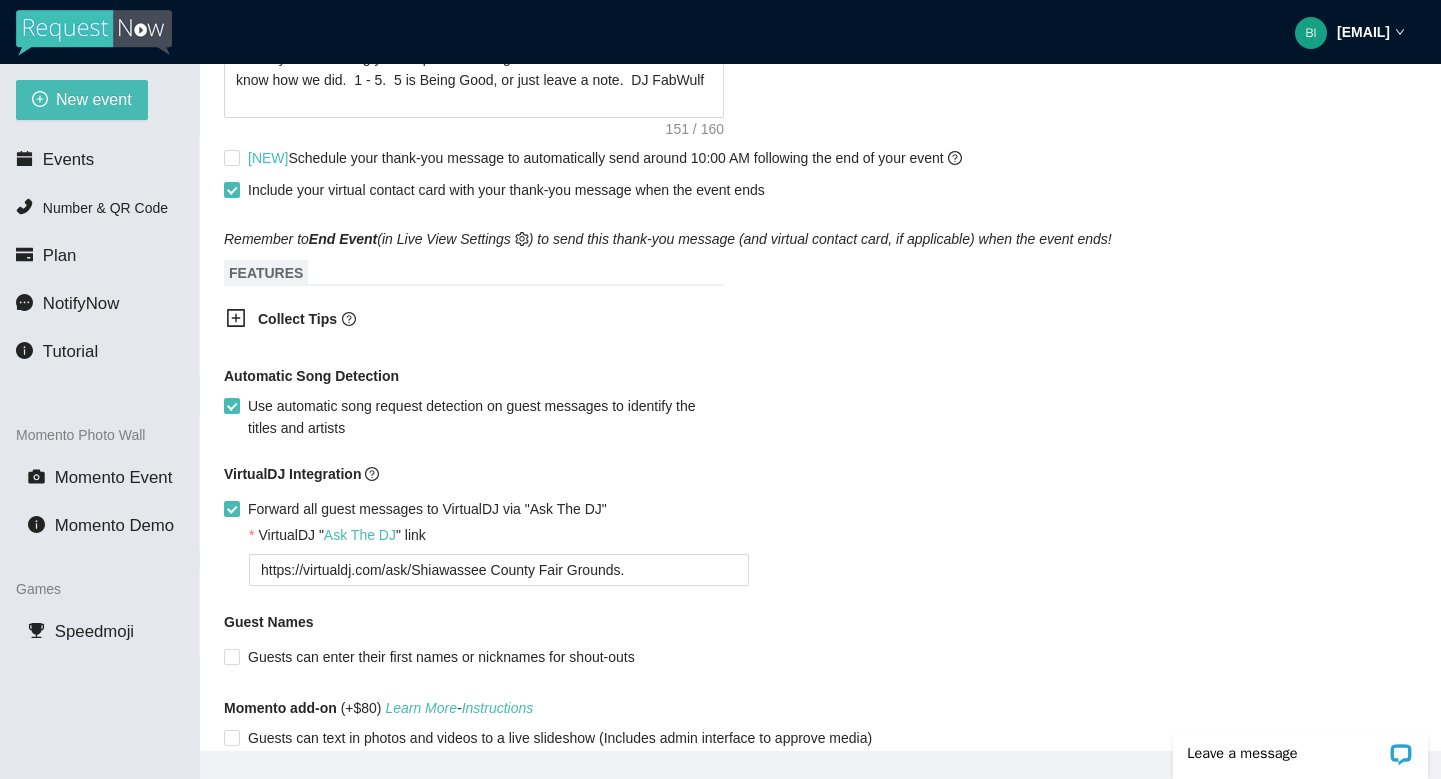 scroll, scrollTop: 1115, scrollLeft: 0, axis: vertical 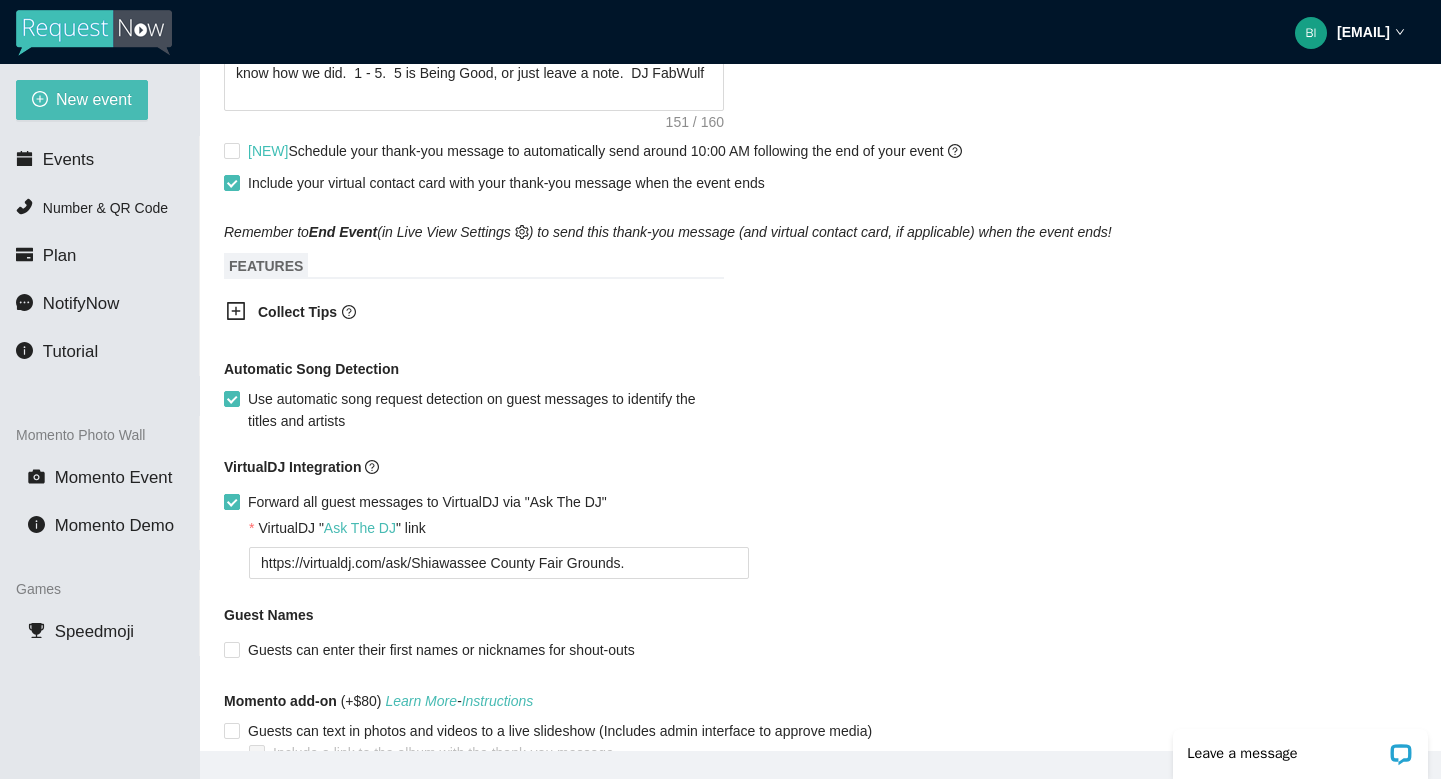 type on "Today's music brought to you by Young's Entertainment [LAST] [LAST]" 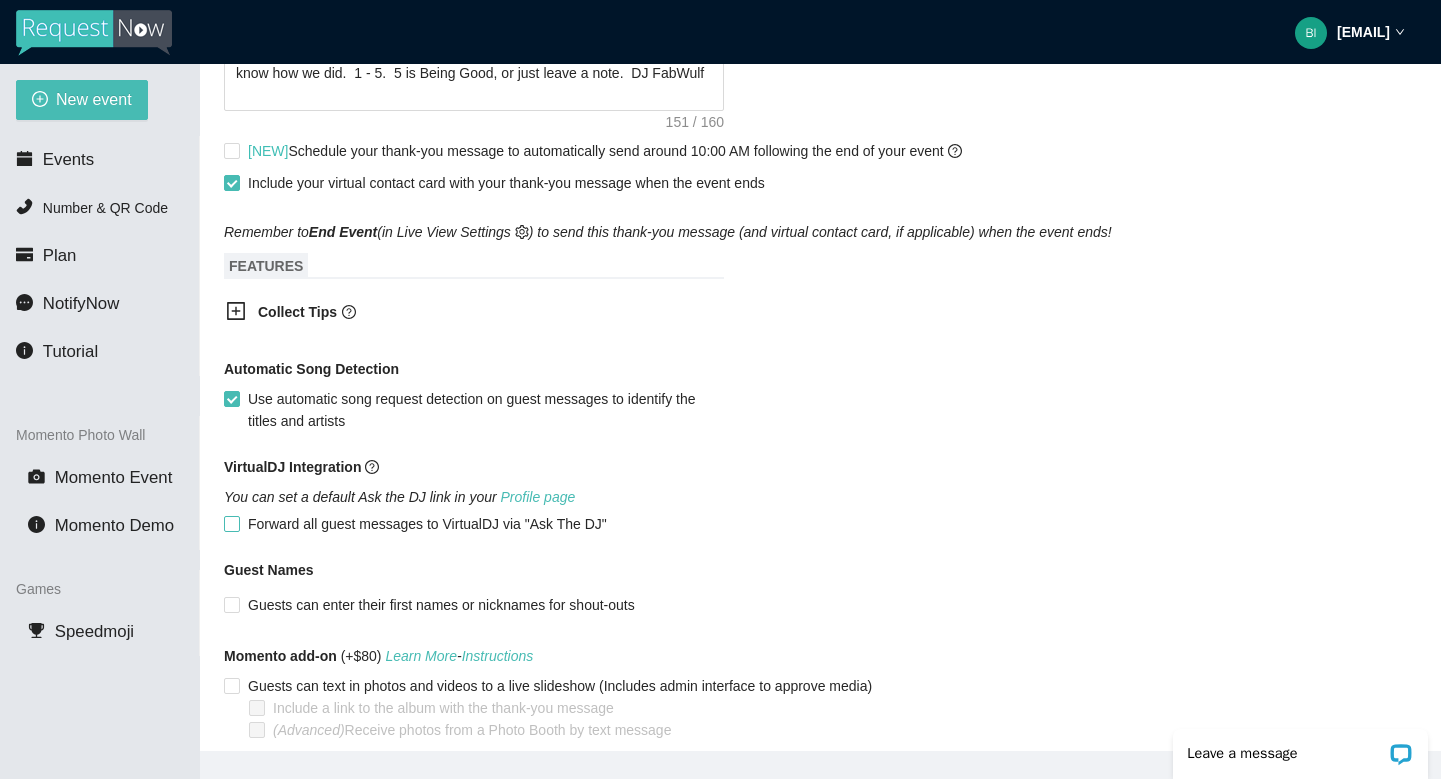 click at bounding box center [232, 524] 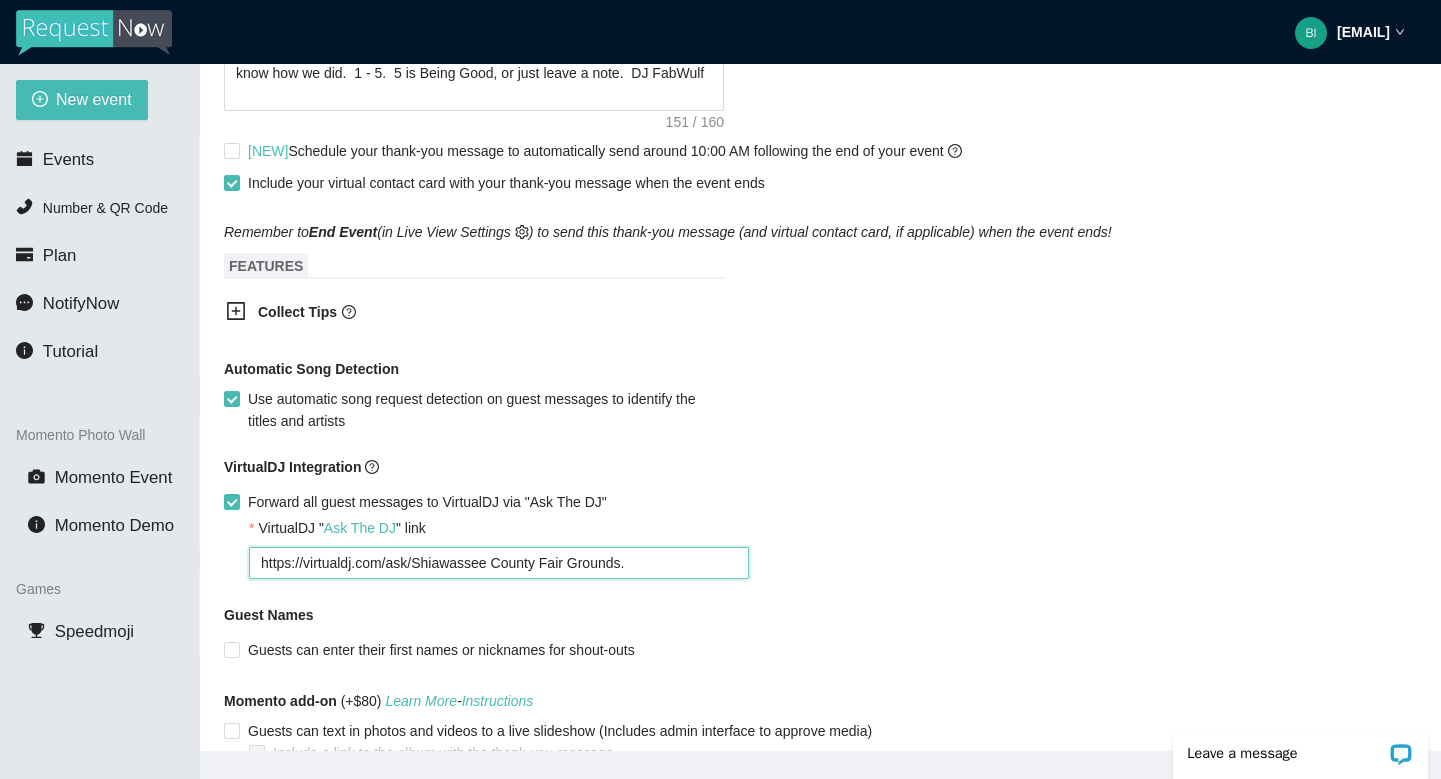 drag, startPoint x: 650, startPoint y: 566, endPoint x: 107, endPoint y: 556, distance: 543.0921 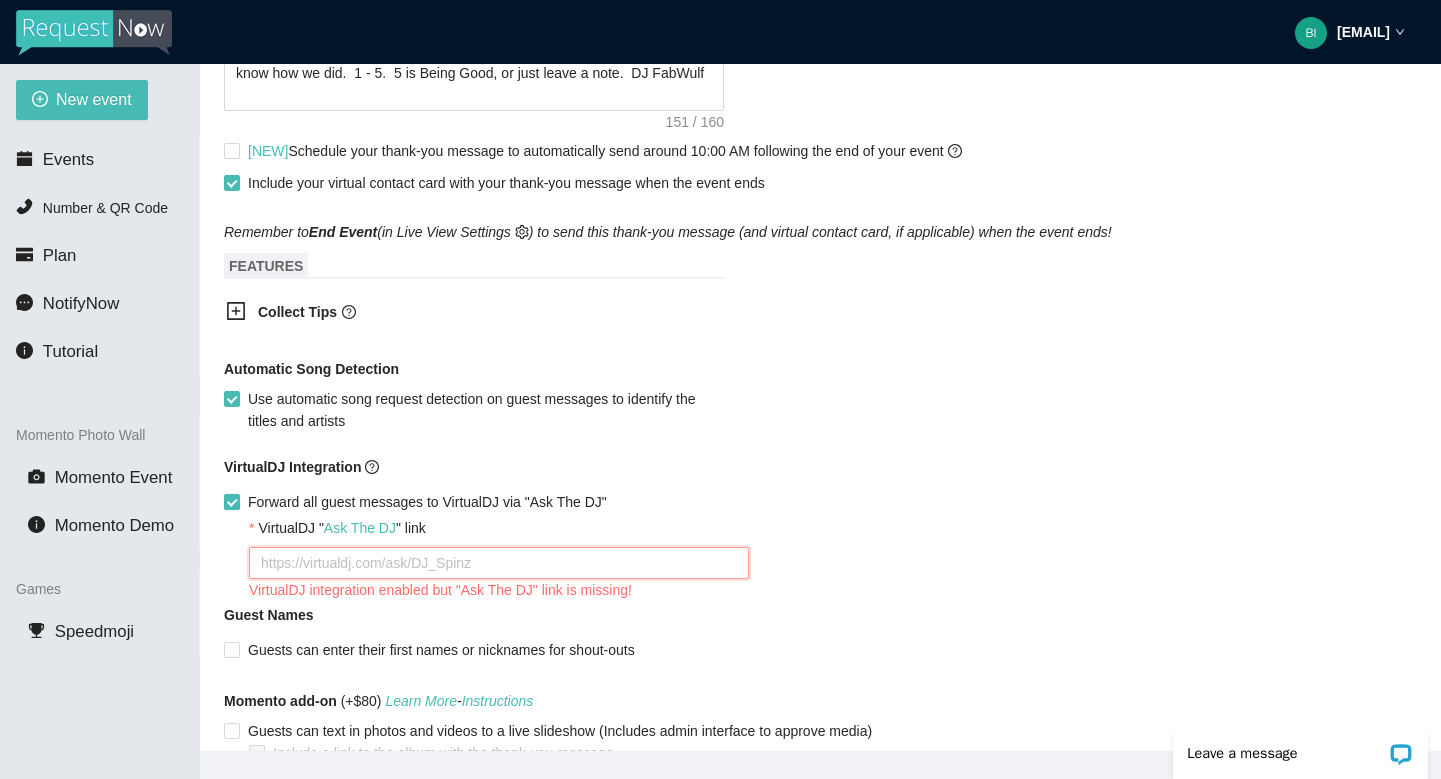 type 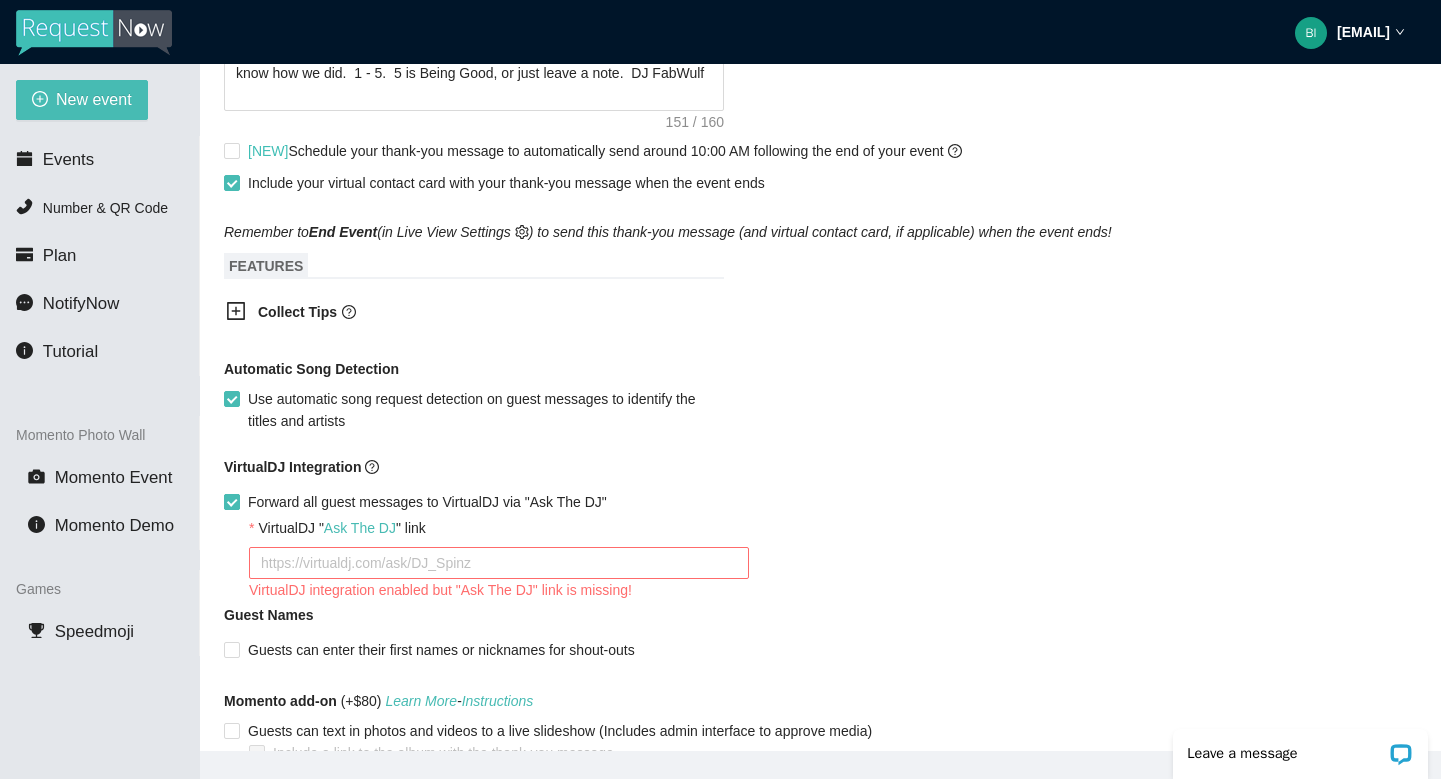 click on "Forward all guest messages to VirtualDJ via "Ask The DJ"" at bounding box center [427, 502] 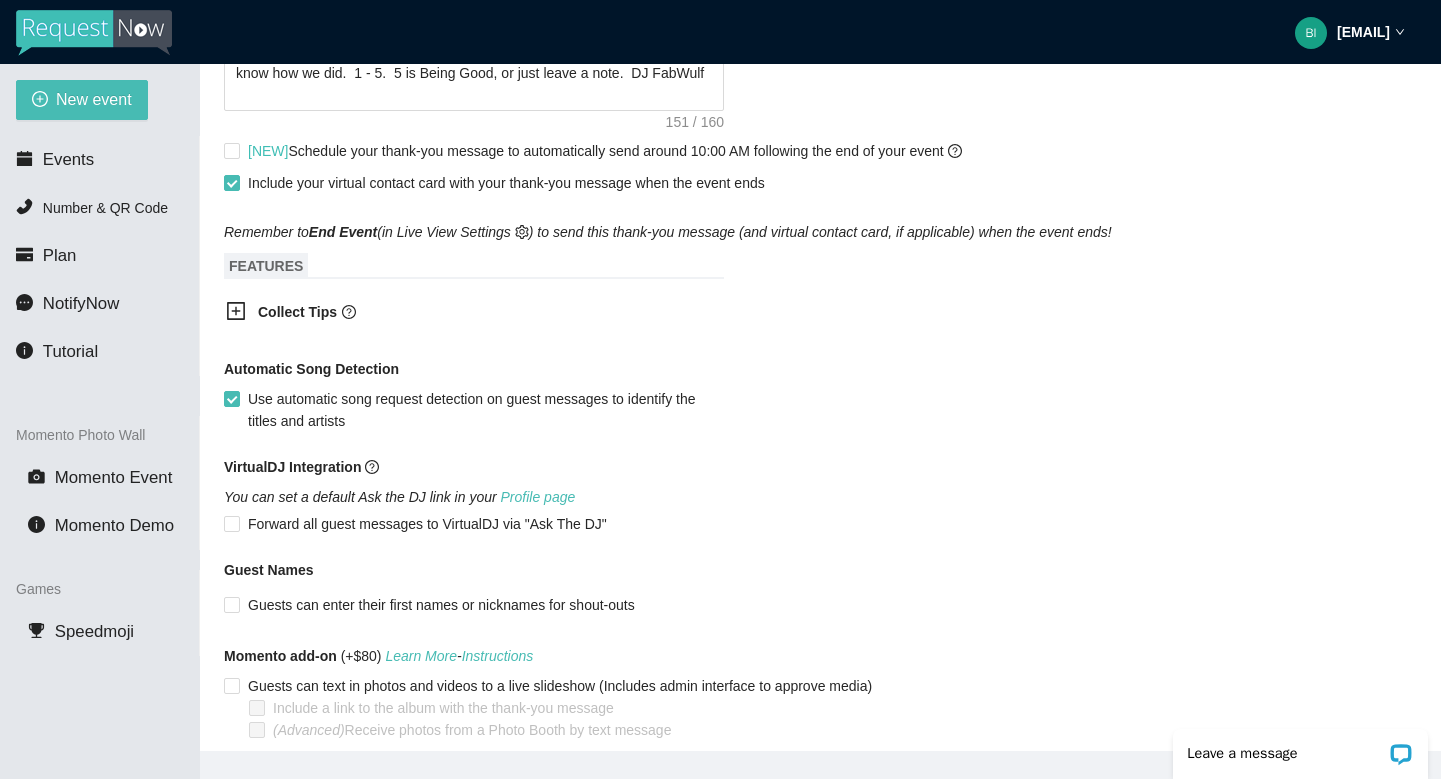 click on "New Event Need help or want to learn more? View our   tutorial page Event Name [LAST] [LAST] Event Start Date [DATE] Your event will accept  text  messages on this date starting at [TIME] until the Event End Date. Events can last up to 7 days.   Event End Date [DATE] Your event will accept  text  messages until this date at [TIME]. Event End Date is the morning after the event.   Event Type Car Cruise You can use   NotifyNow   to send blasts by event type Attendance Estimate 1000 RequestNow Number [PHONE] BRANDING Auto-Reply Signature   Today's music brought to you by Young's Entertainment [LAST] [LAST] EVENT END Thank-You Message   Thank you for making your request to Young's Entertainment.  Please let us know how we did.  1 - 5.  5 is Being Good, or just leave a note.  DJ FabWulf [NEW]  Schedule your thank-you message to automatically send around [TIME] following the end of your event   Remember to  End Event   FEATURES" at bounding box center [820, 407] 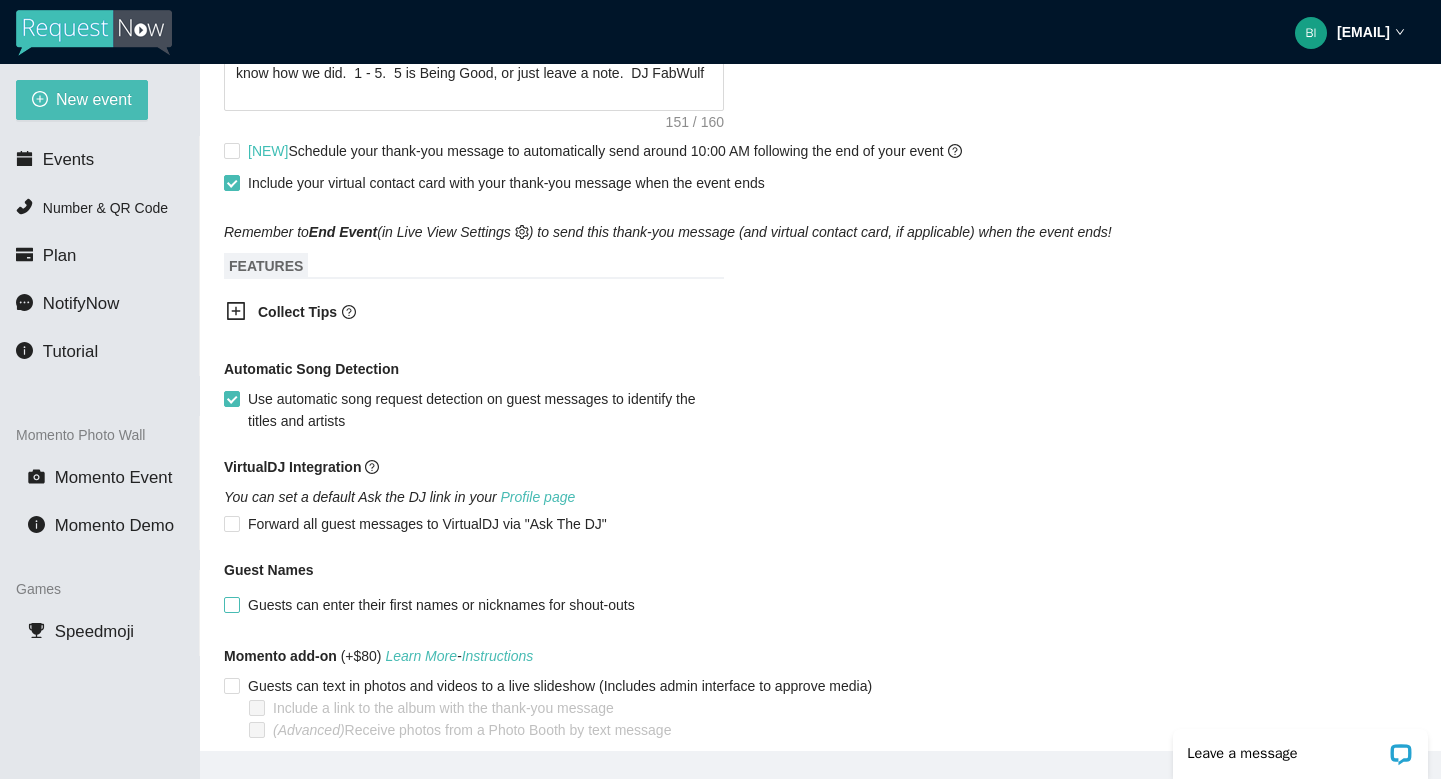 click on "Guests can enter their first names or nicknames for shout-outs" at bounding box center [231, 604] 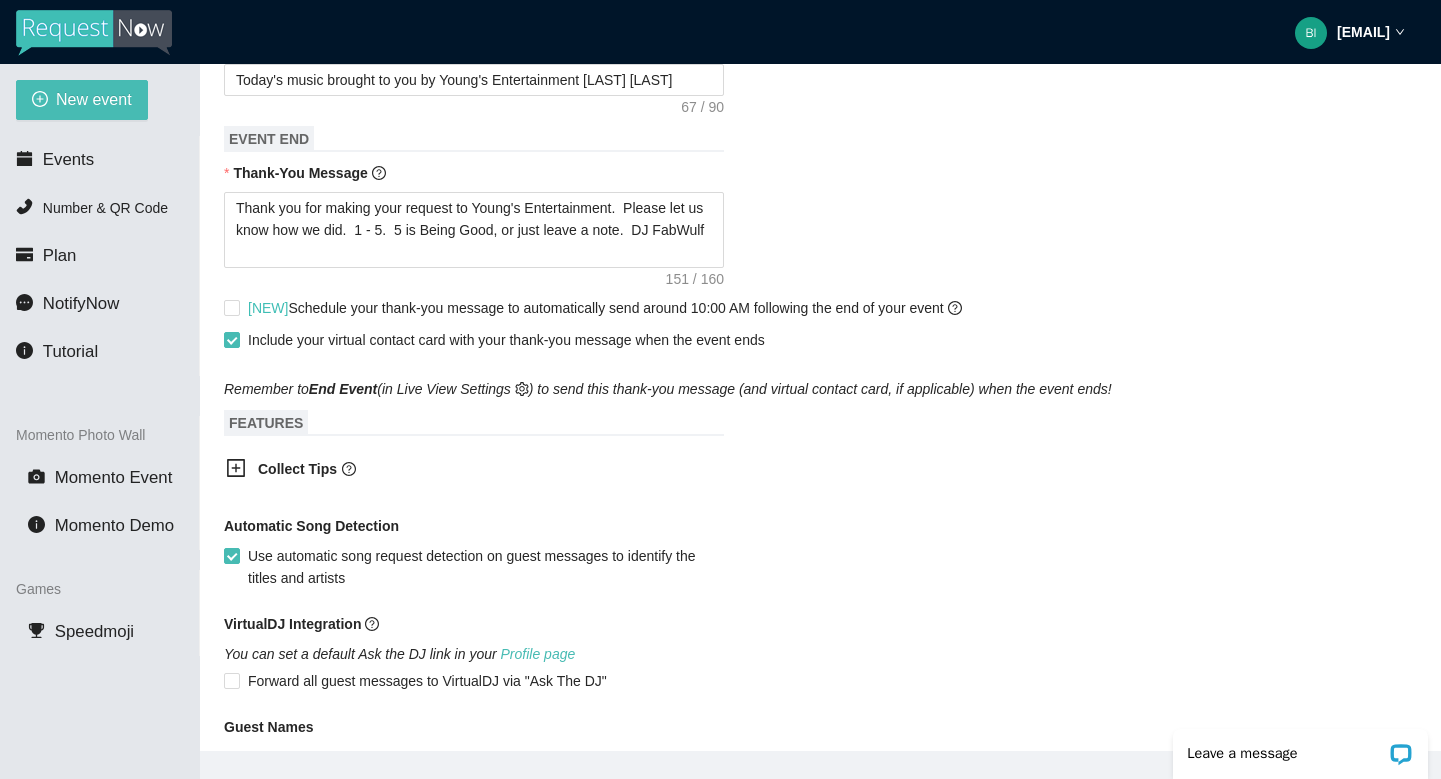 scroll, scrollTop: 960, scrollLeft: 0, axis: vertical 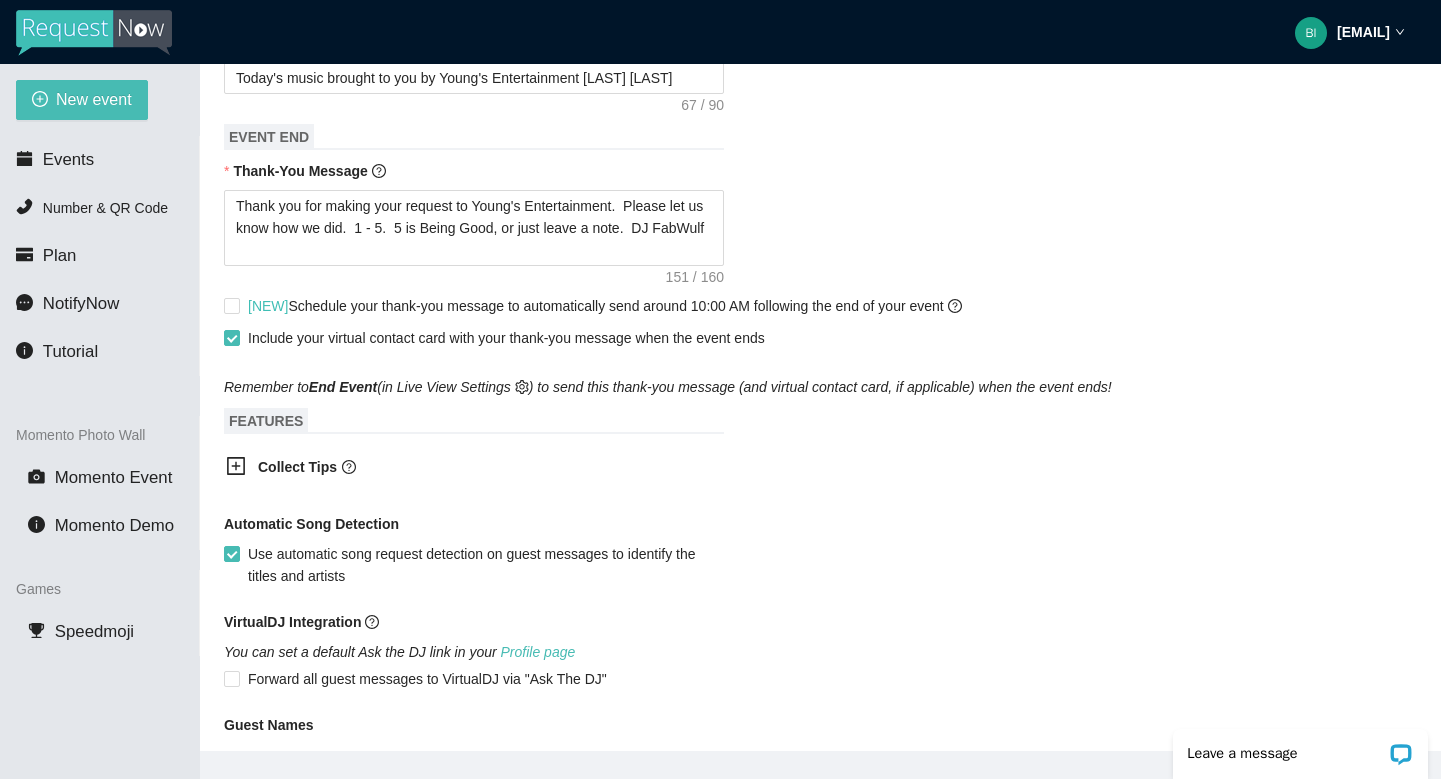 click 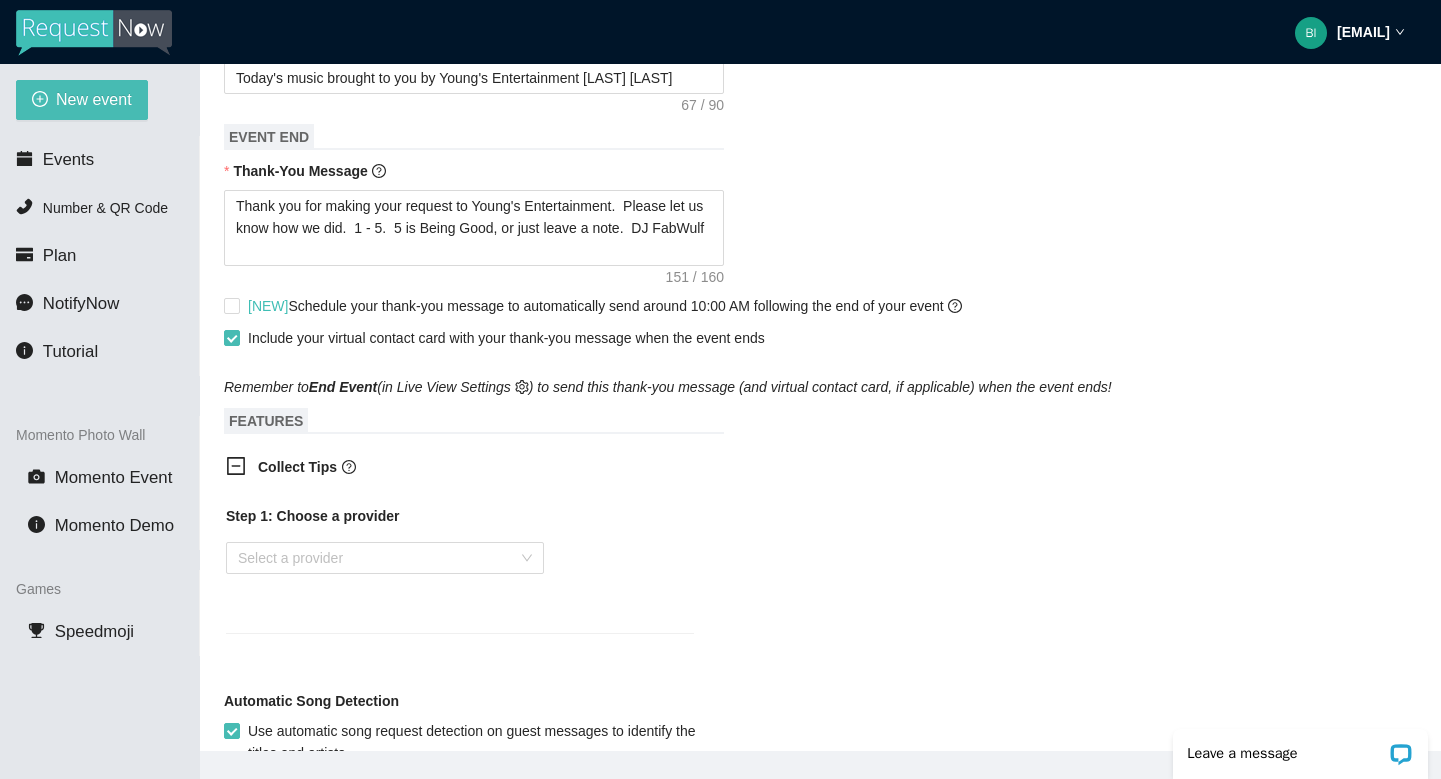 click 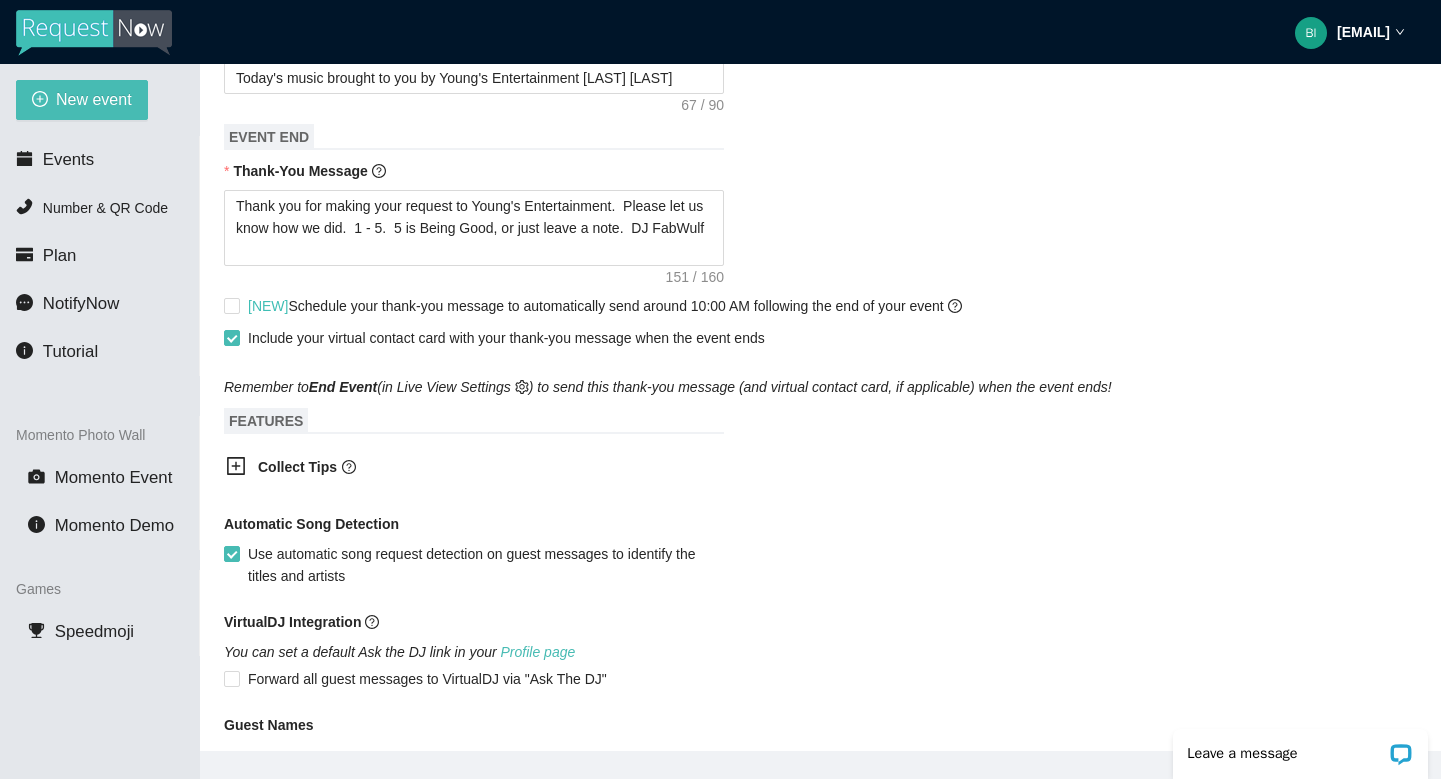 drag, startPoint x: 431, startPoint y: 480, endPoint x: 431, endPoint y: 442, distance: 38 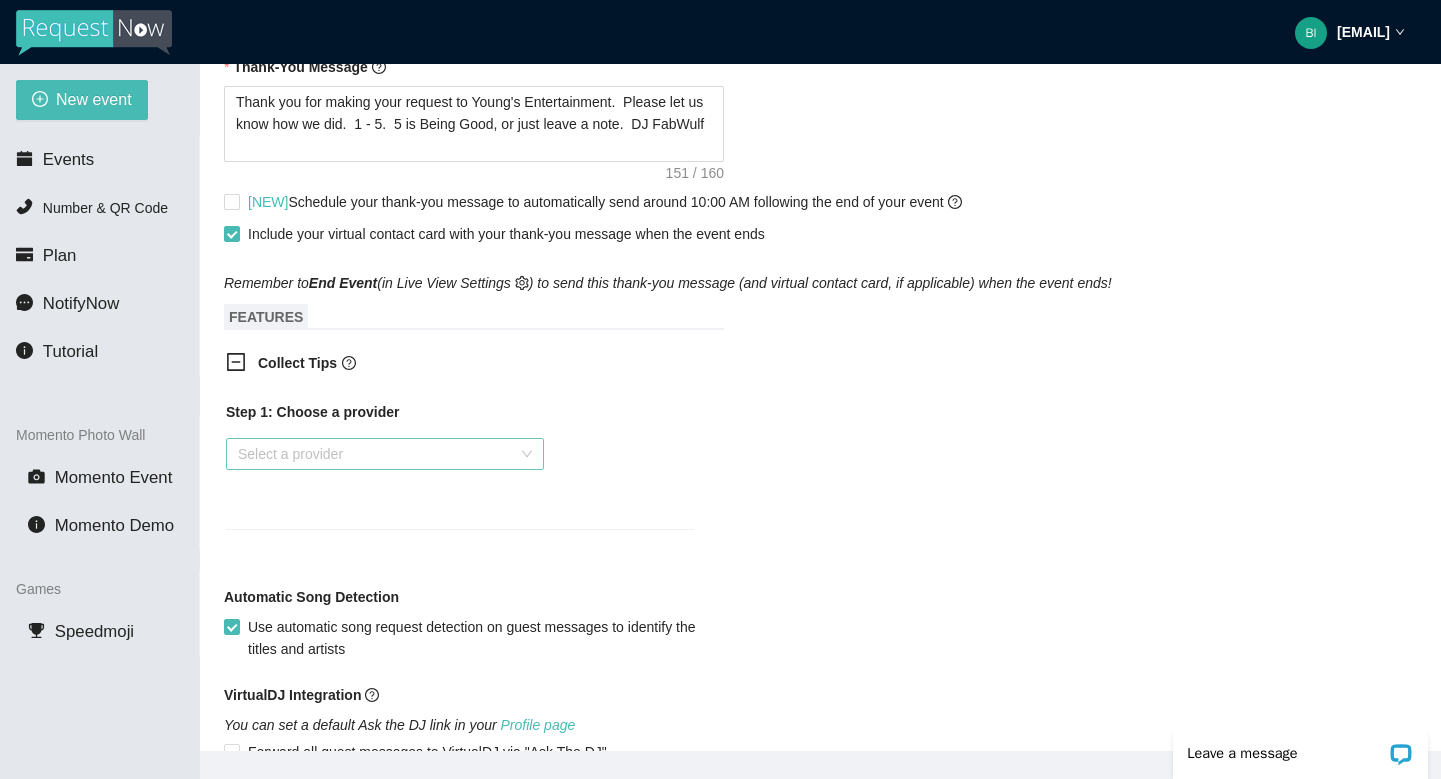 scroll, scrollTop: 1076, scrollLeft: 0, axis: vertical 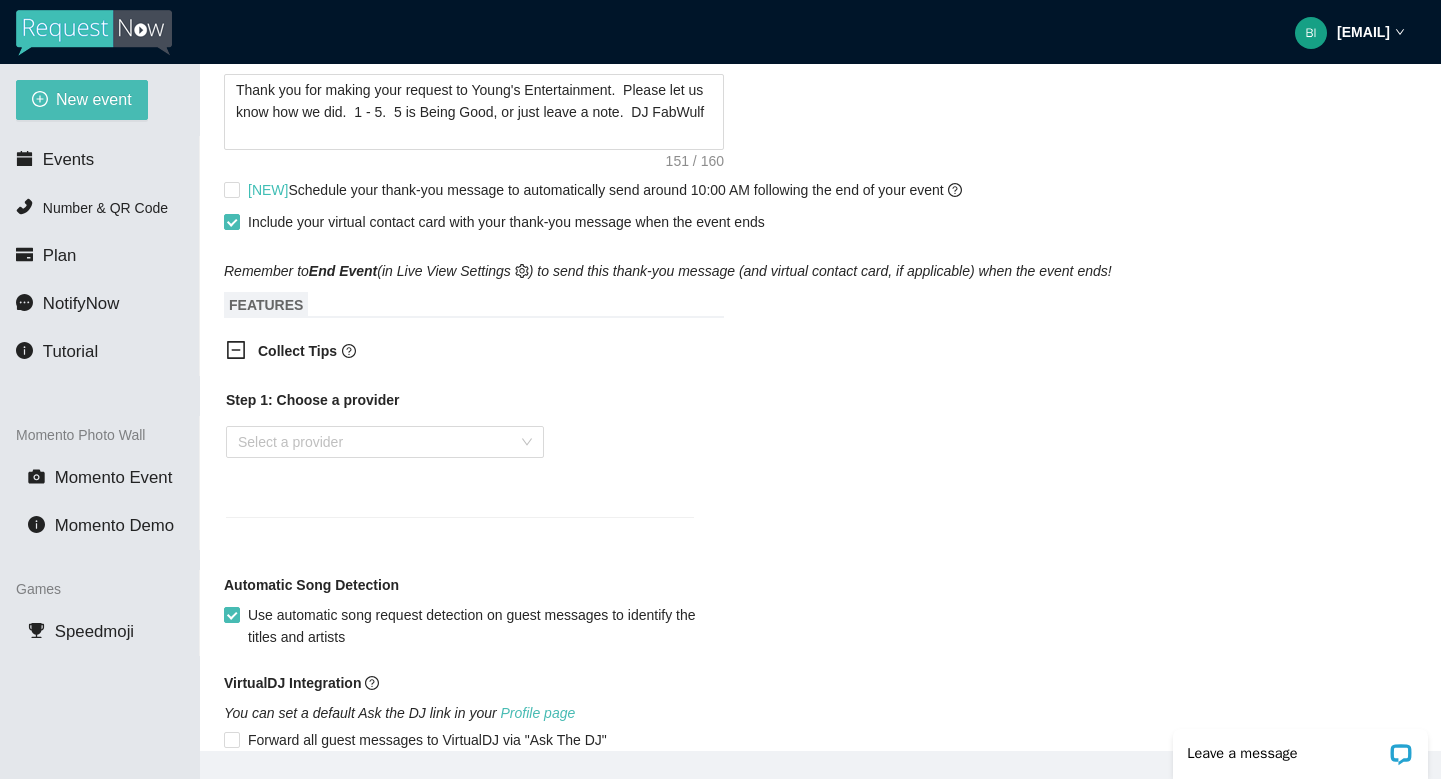 click 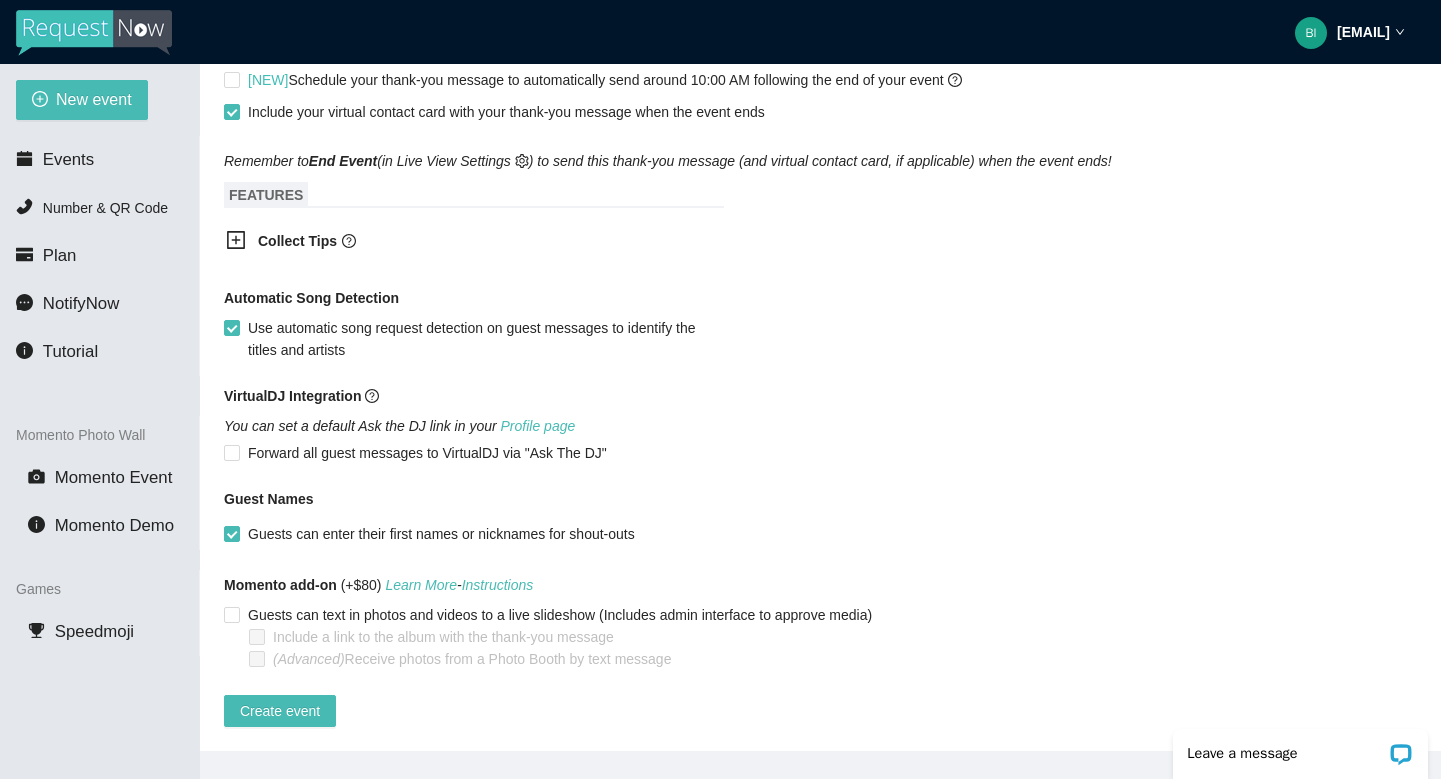 scroll, scrollTop: 1201, scrollLeft: 0, axis: vertical 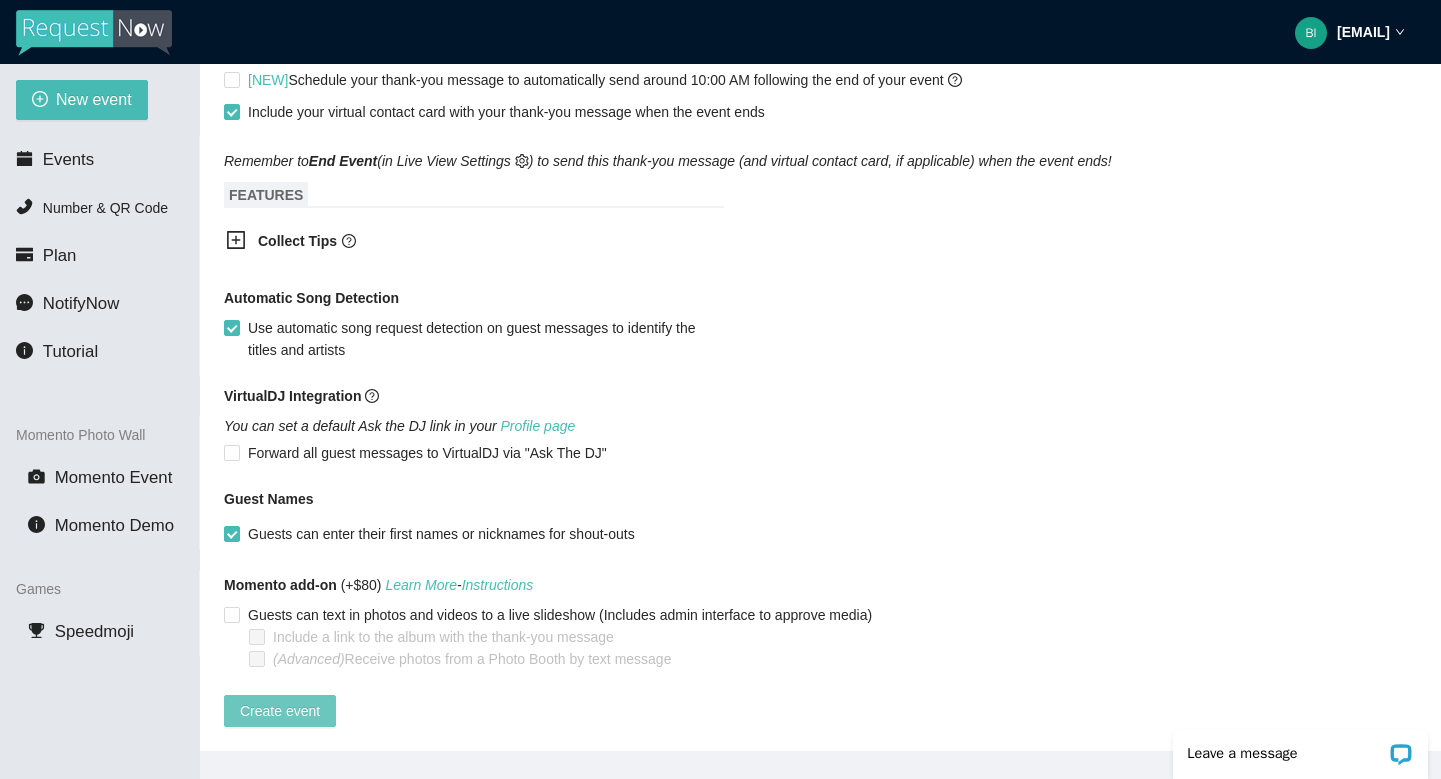 click on "Create event" at bounding box center [280, 711] 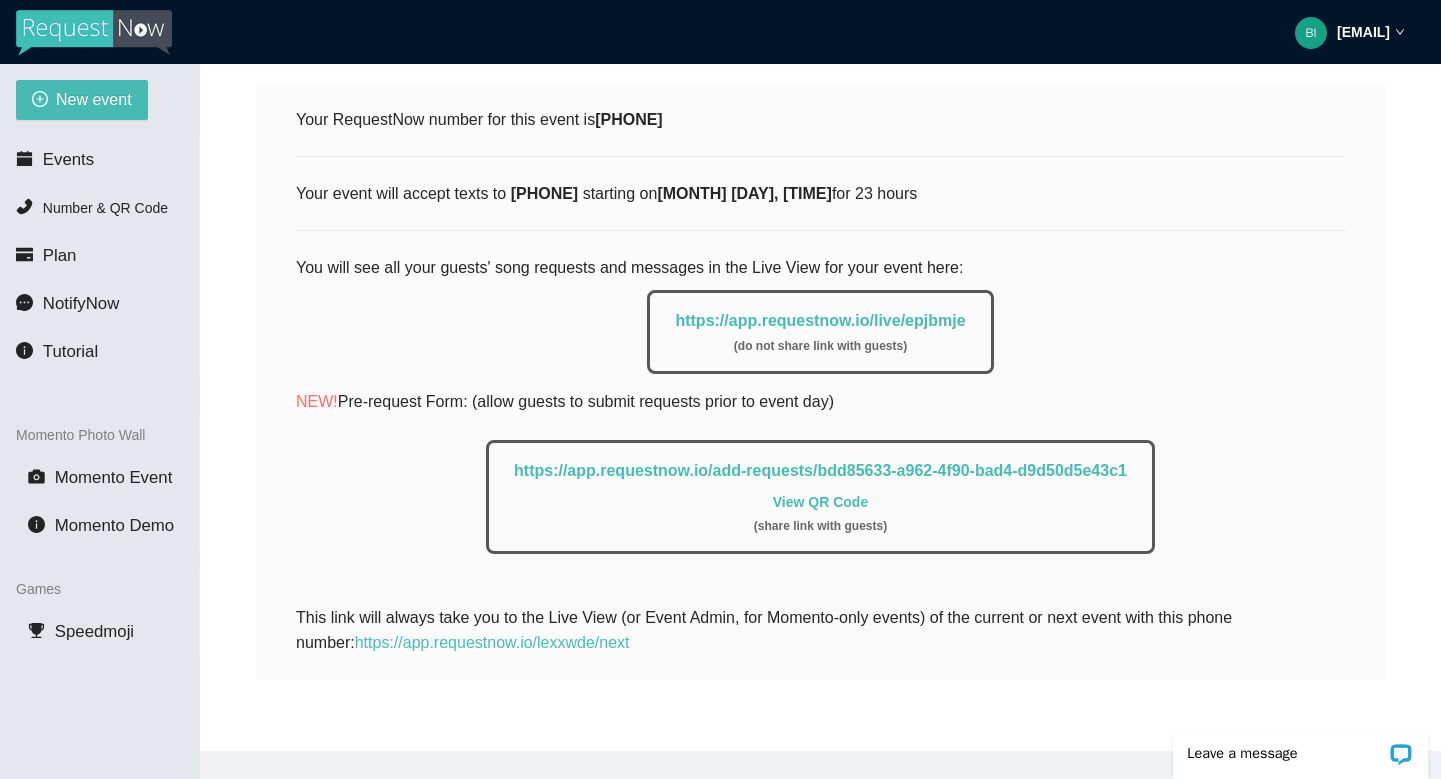 scroll, scrollTop: 339, scrollLeft: 0, axis: vertical 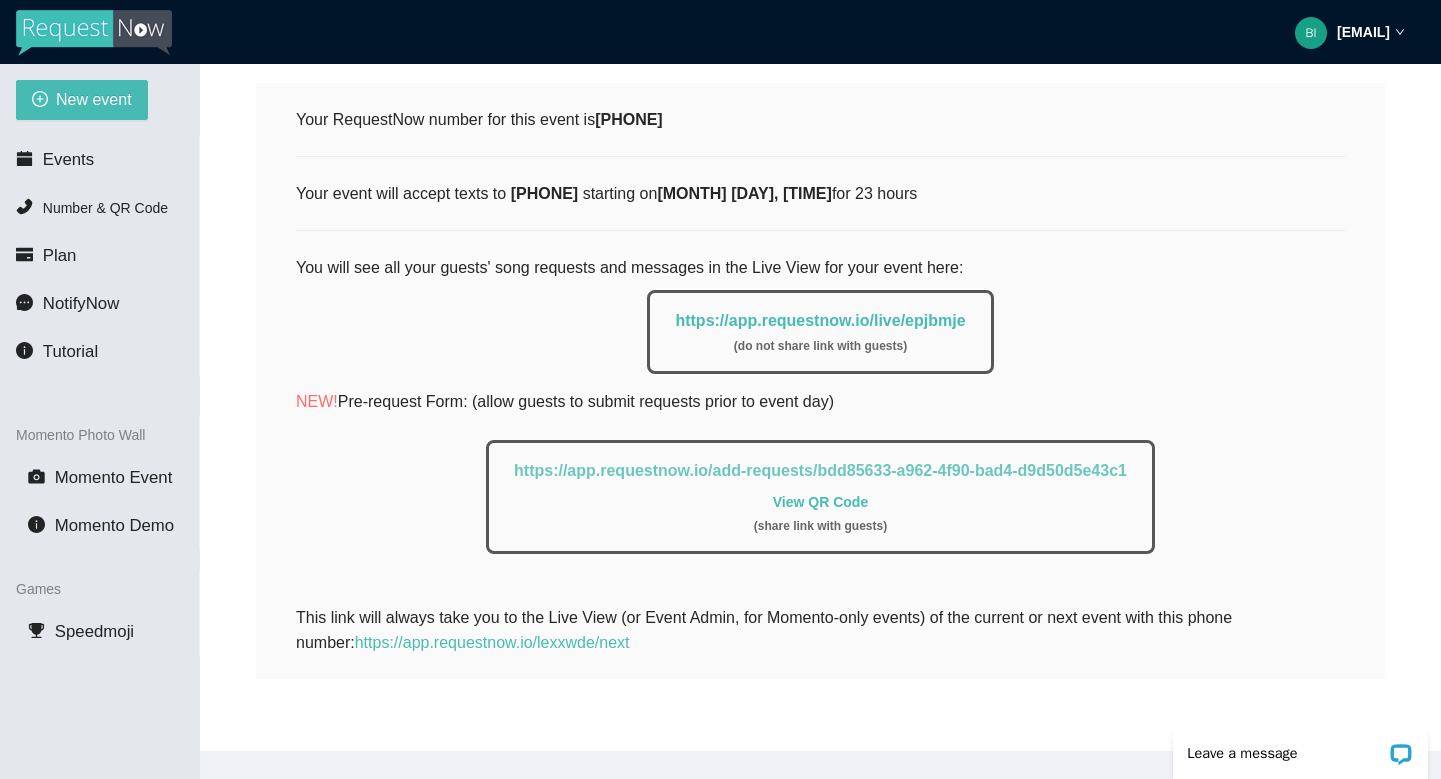 click on "https://app.requestnow.io/add-requests/bdd85633-a962-4f90-bad4-d9d50d5e43c1" at bounding box center [820, 470] 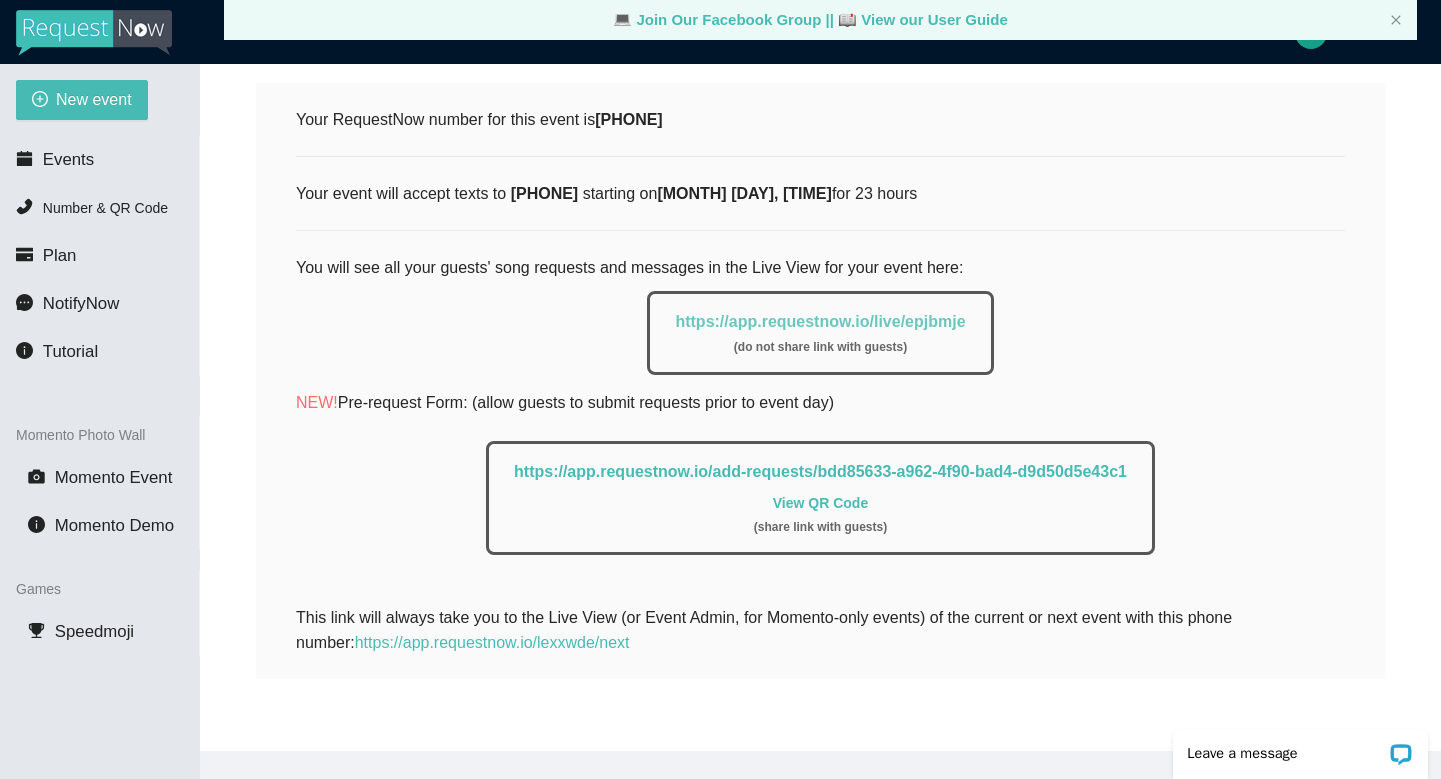 click on "https://app.requestnow.io/live/epjbmje" at bounding box center [820, 321] 